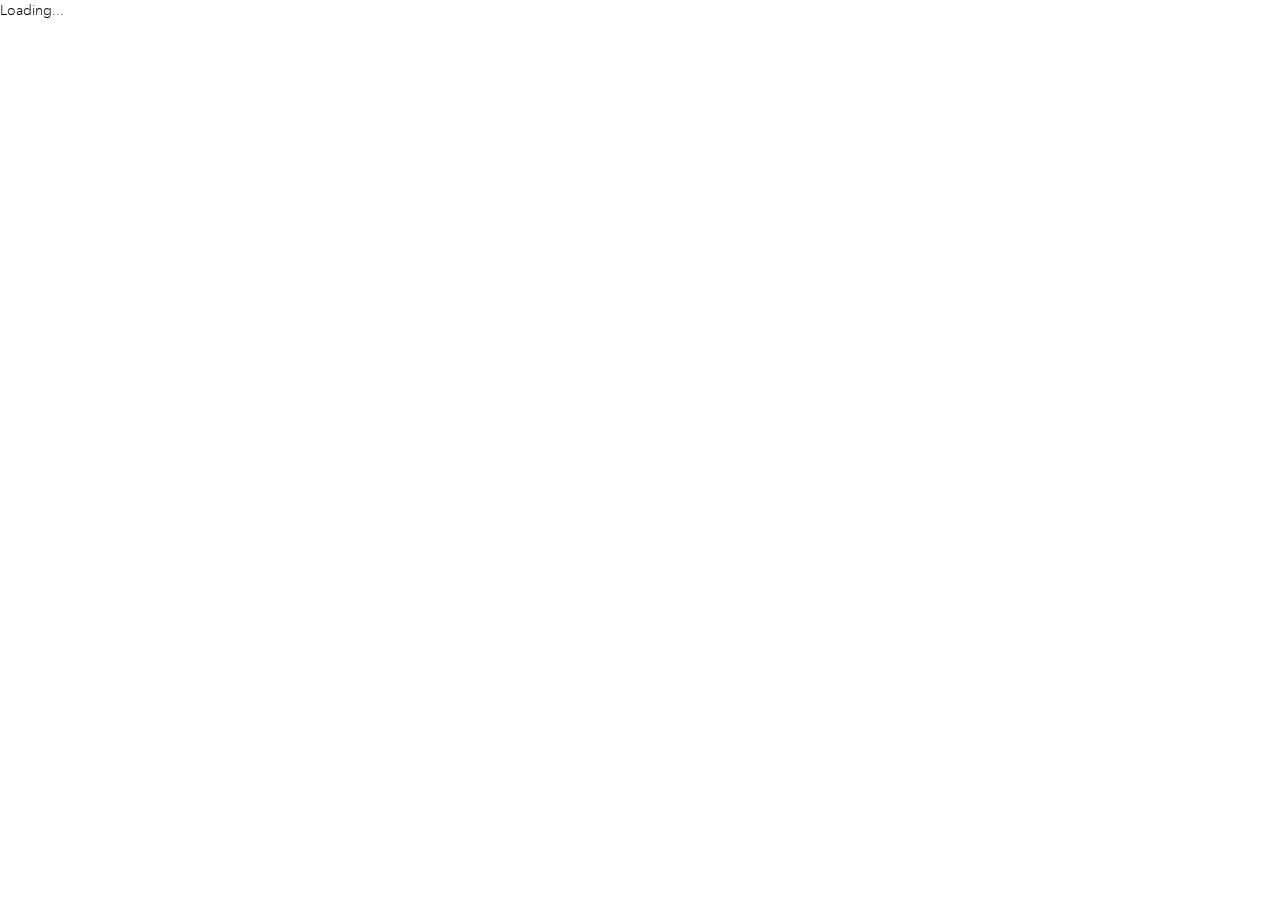 scroll, scrollTop: 0, scrollLeft: 0, axis: both 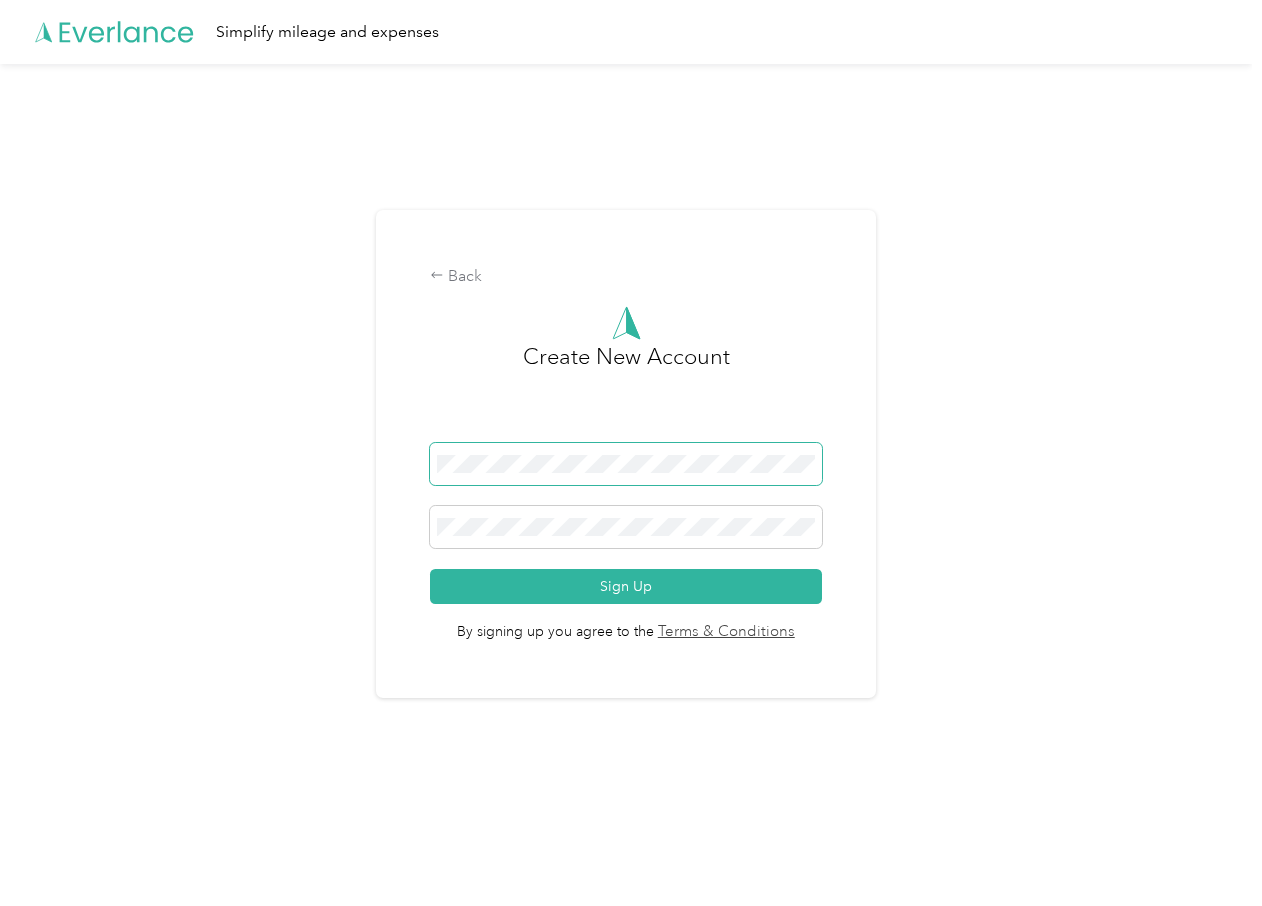 click on "Back Create New Account Sign Up By signing up you agree to the Terms & Conditions" at bounding box center [626, 462] 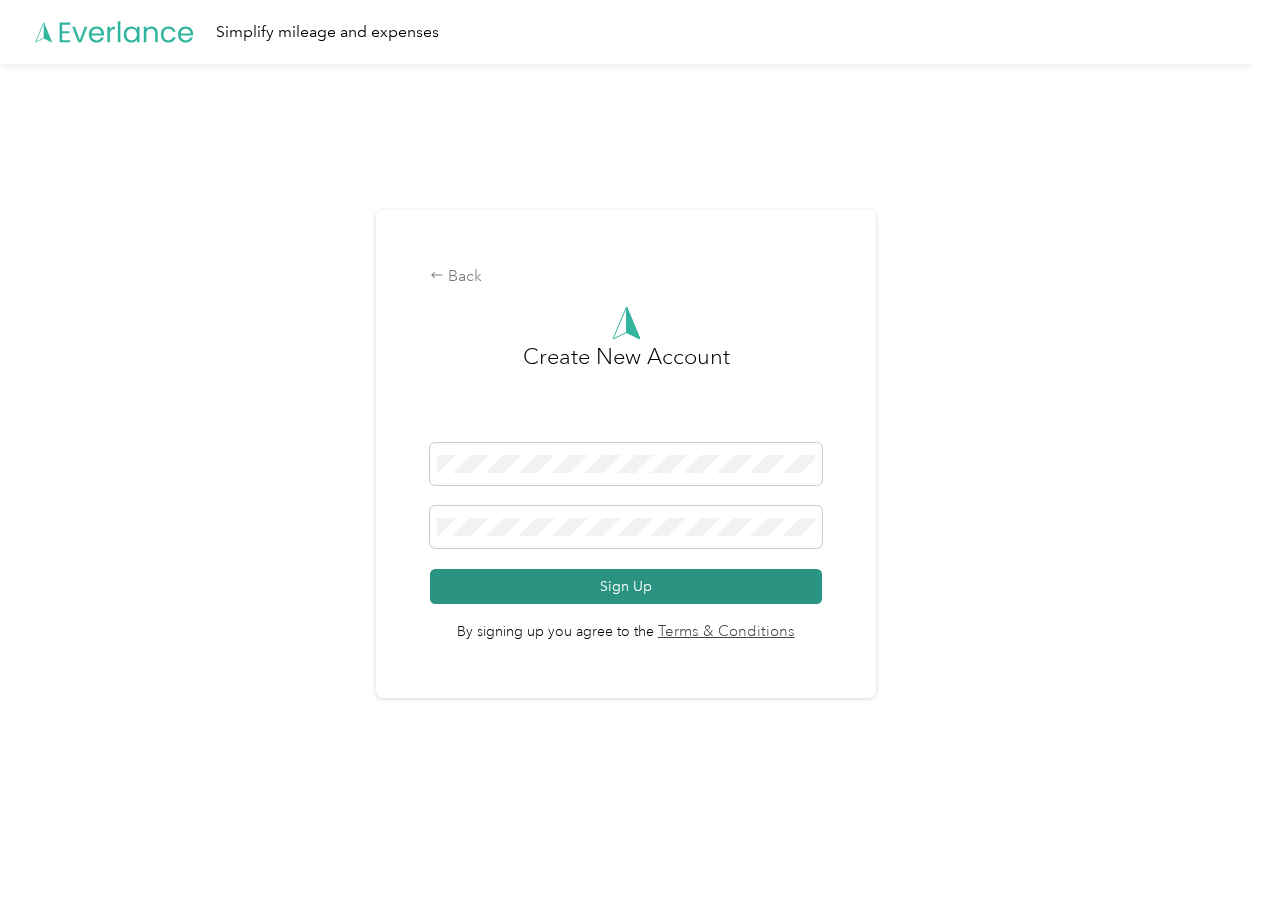 click on "Sign Up" at bounding box center (625, 586) 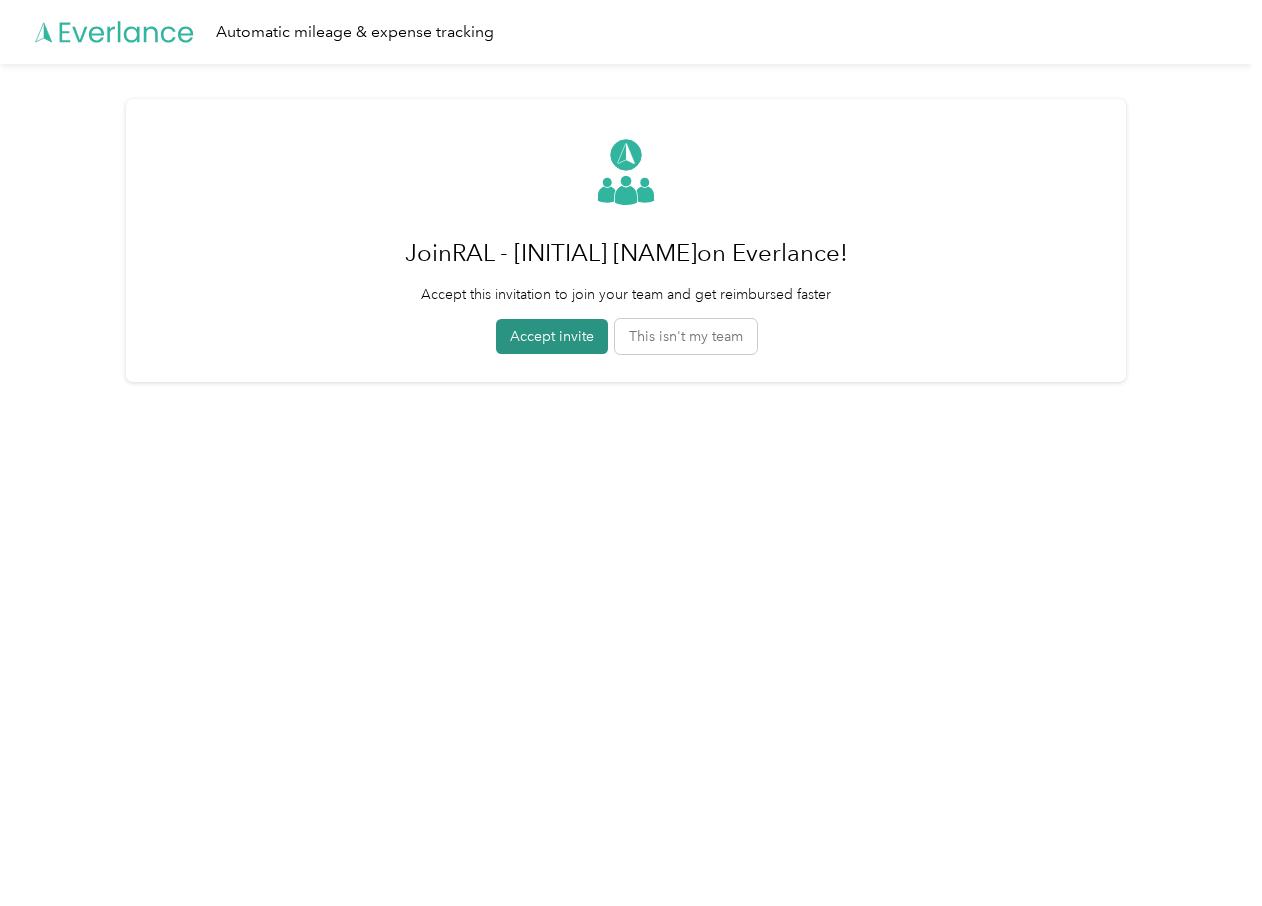 click on "Accept invite" at bounding box center (552, 336) 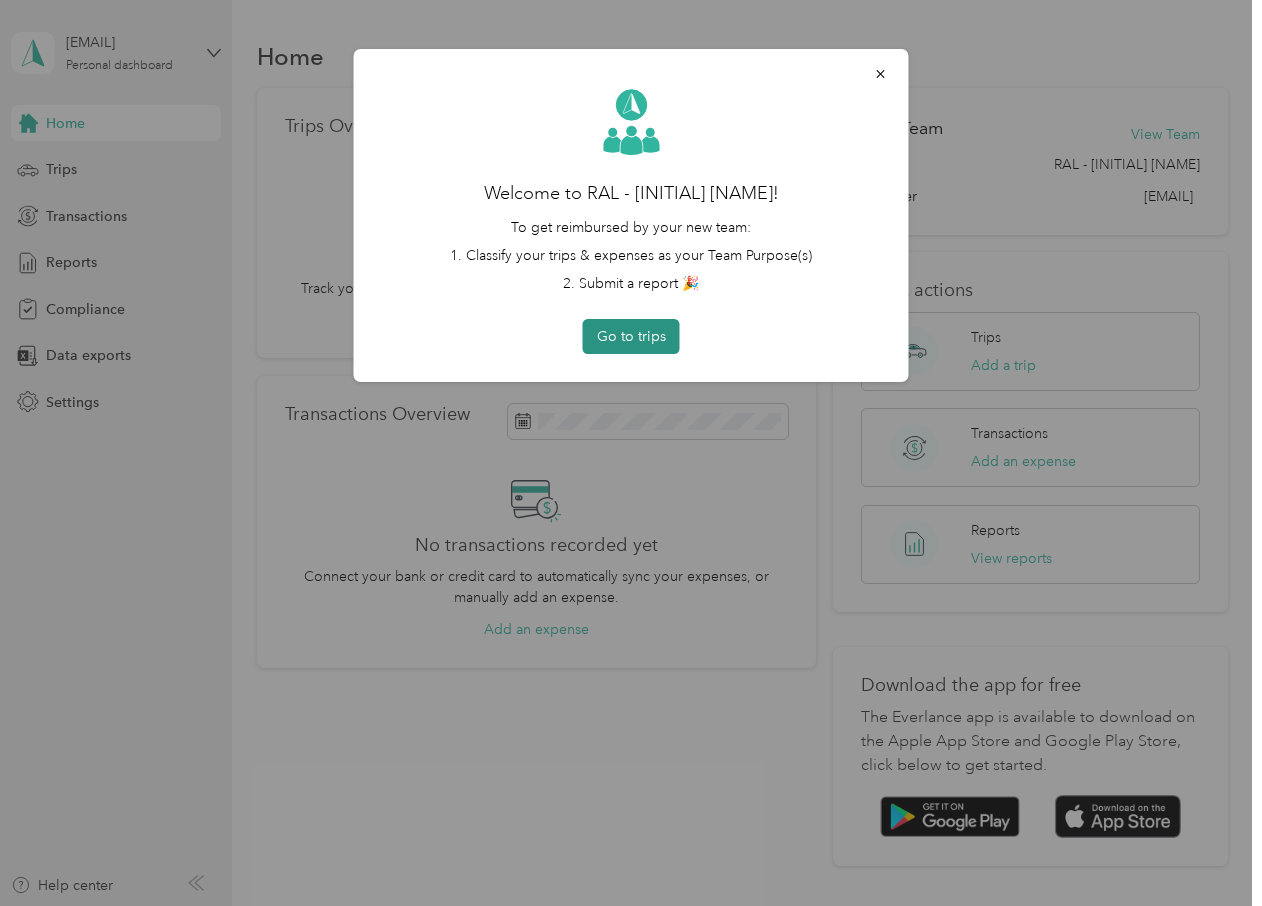 click on "Go to trips" at bounding box center [631, 336] 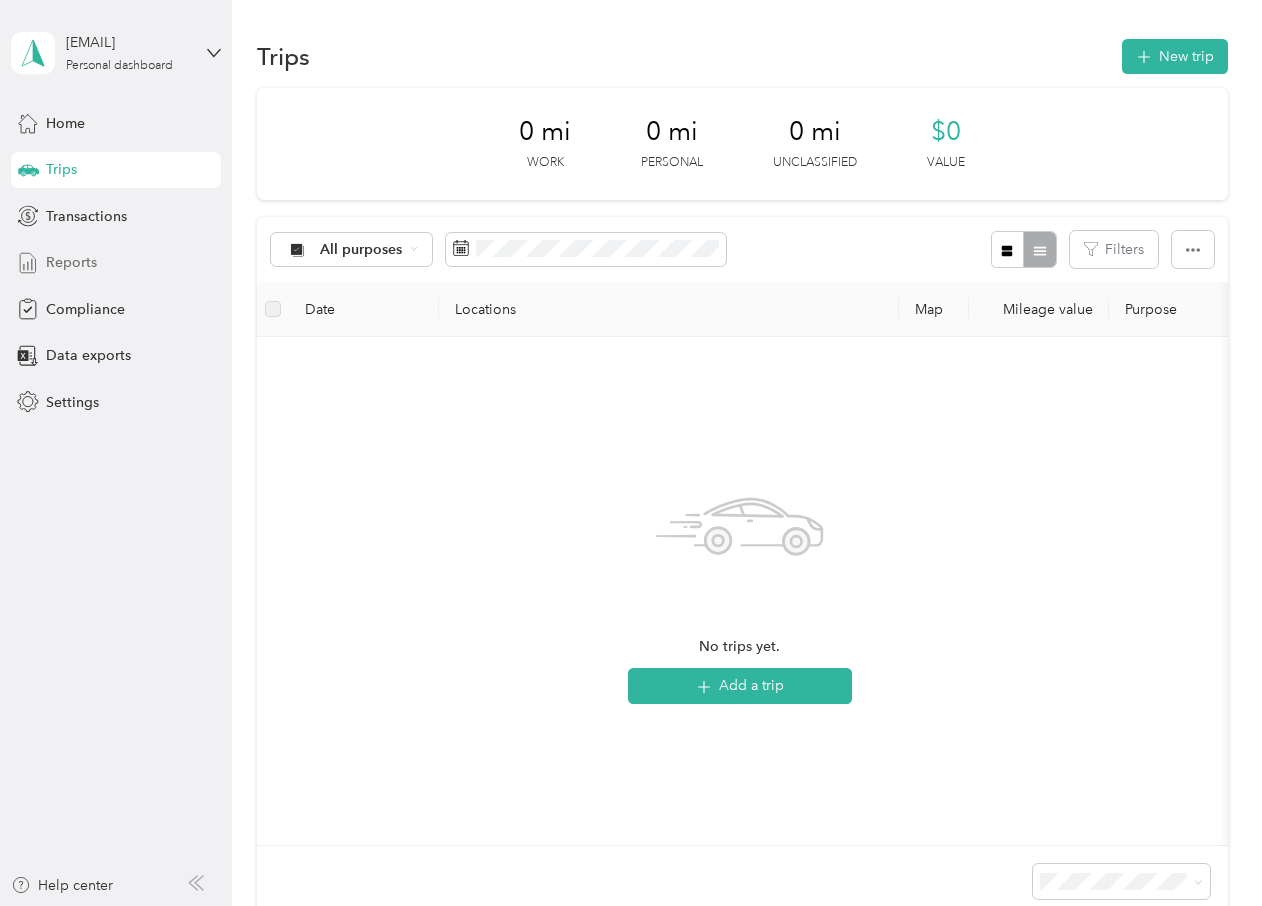 click on "Reports" at bounding box center (71, 262) 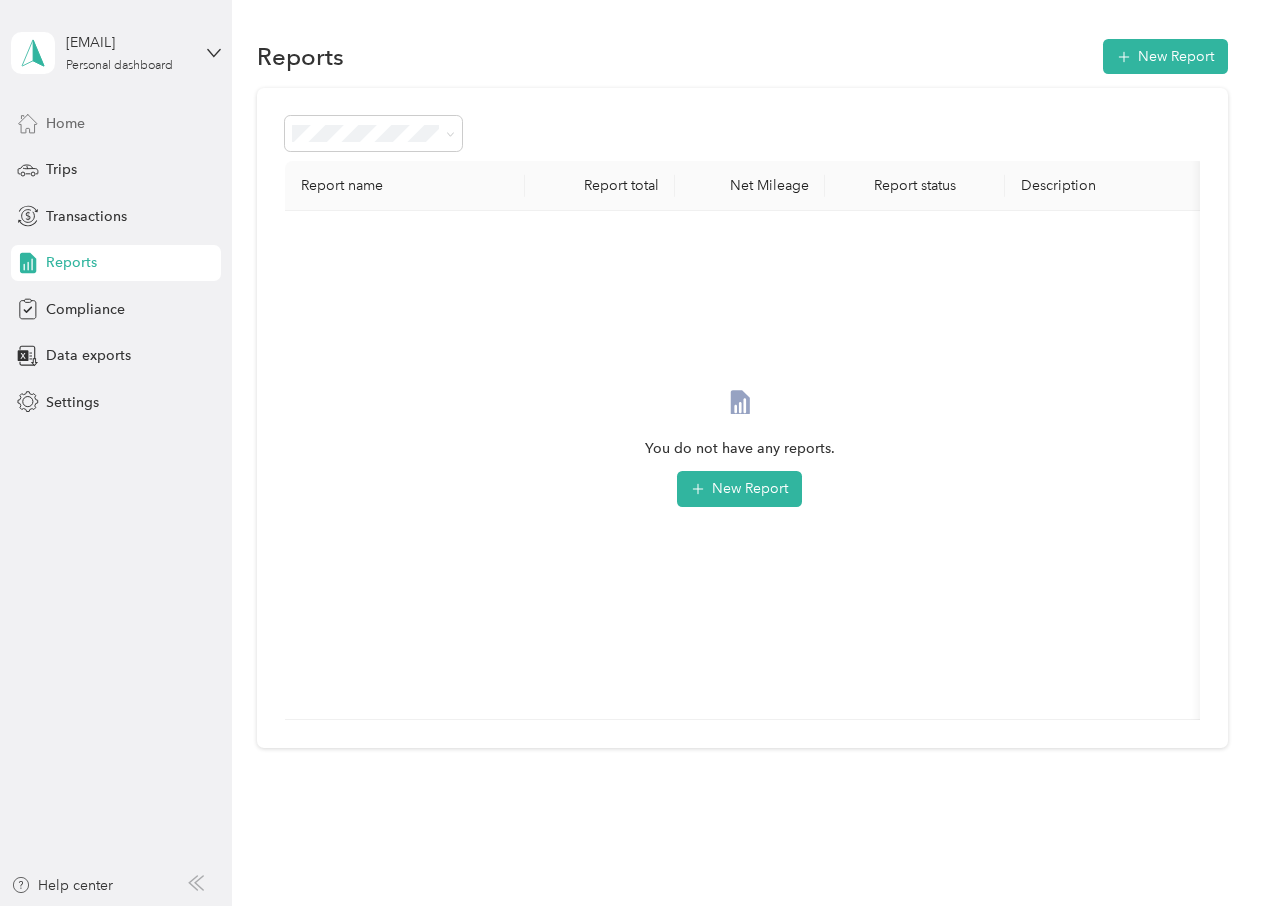 click on "Home" at bounding box center [65, 123] 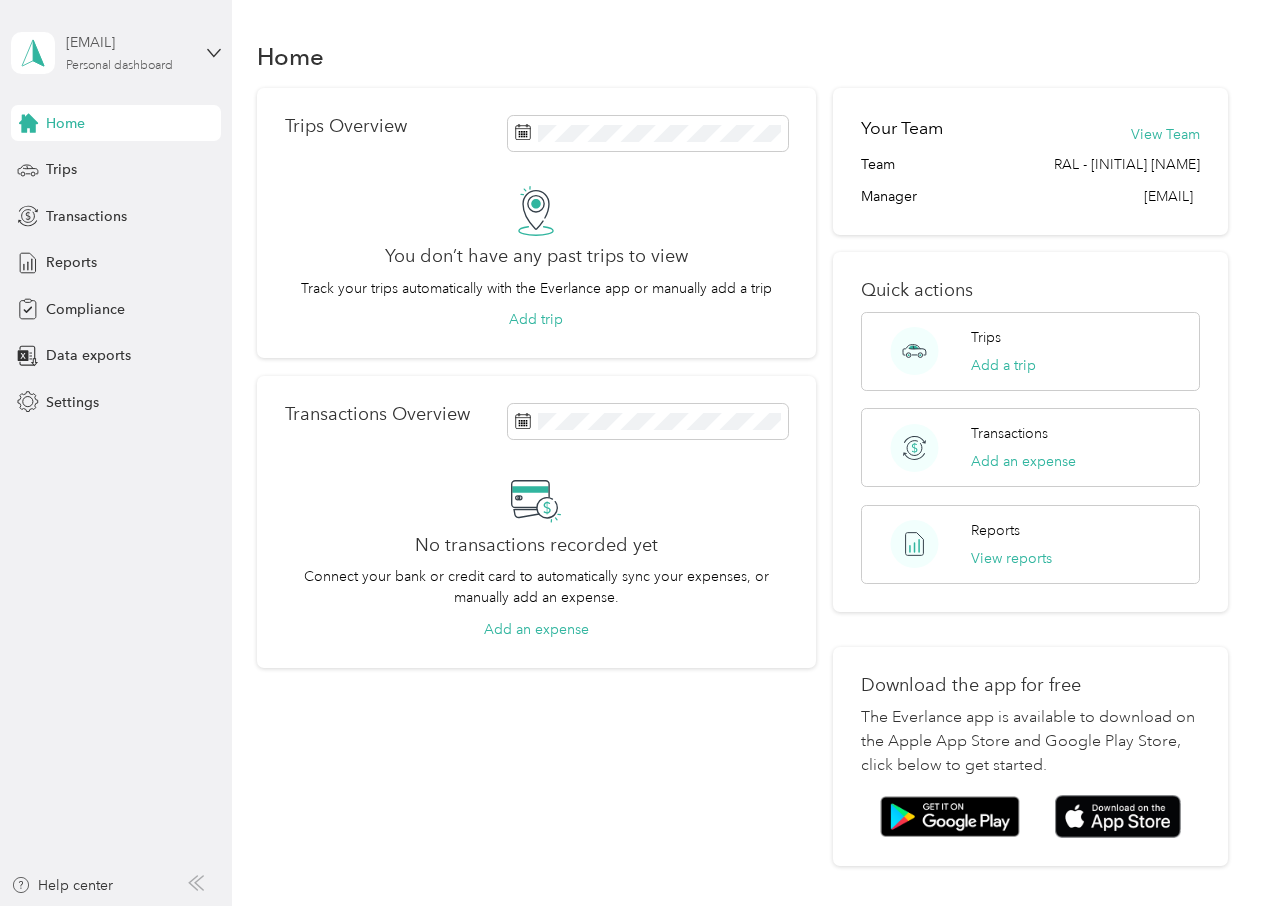click on "Personal dashboard" at bounding box center (119, 66) 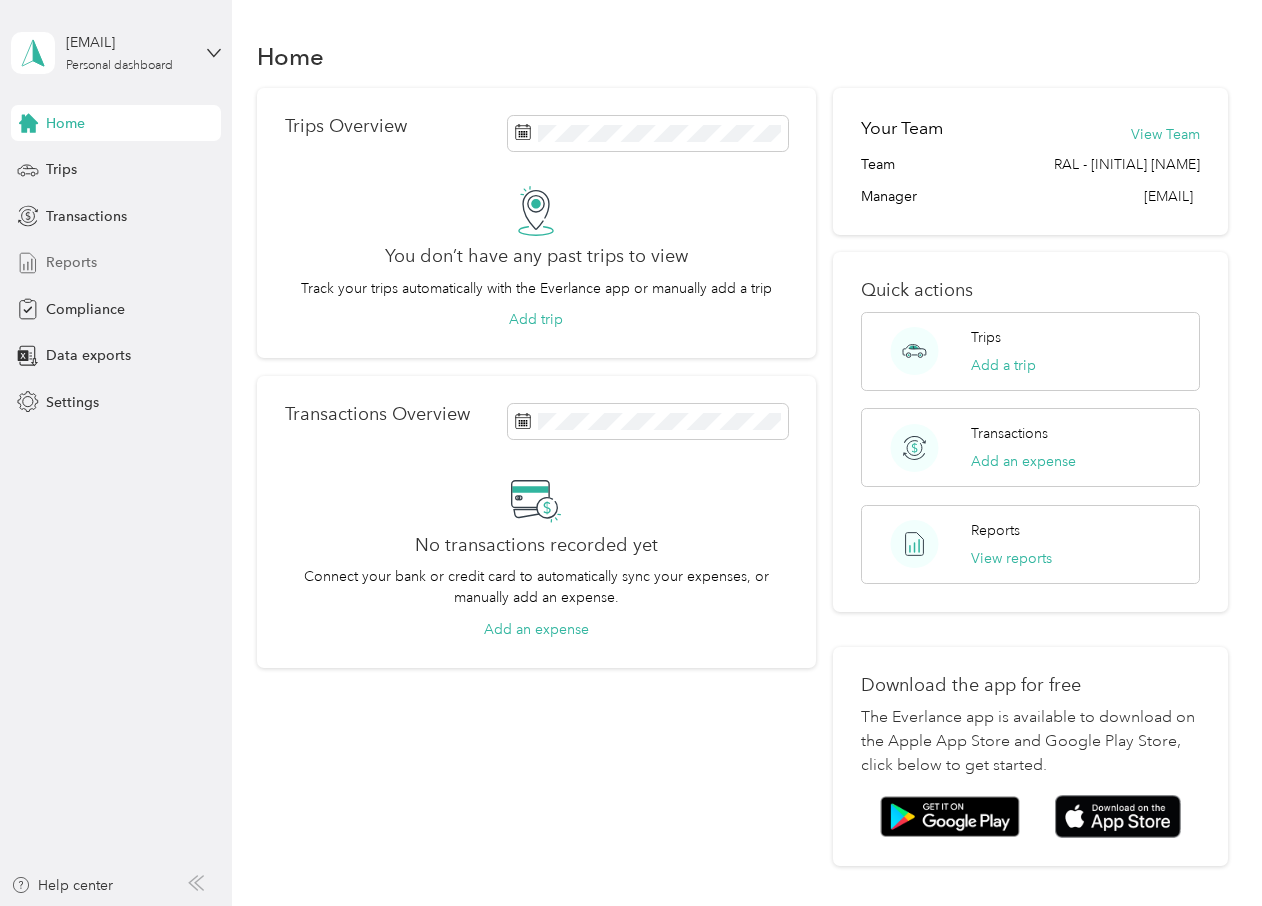 click on "Reports" at bounding box center [116, 263] 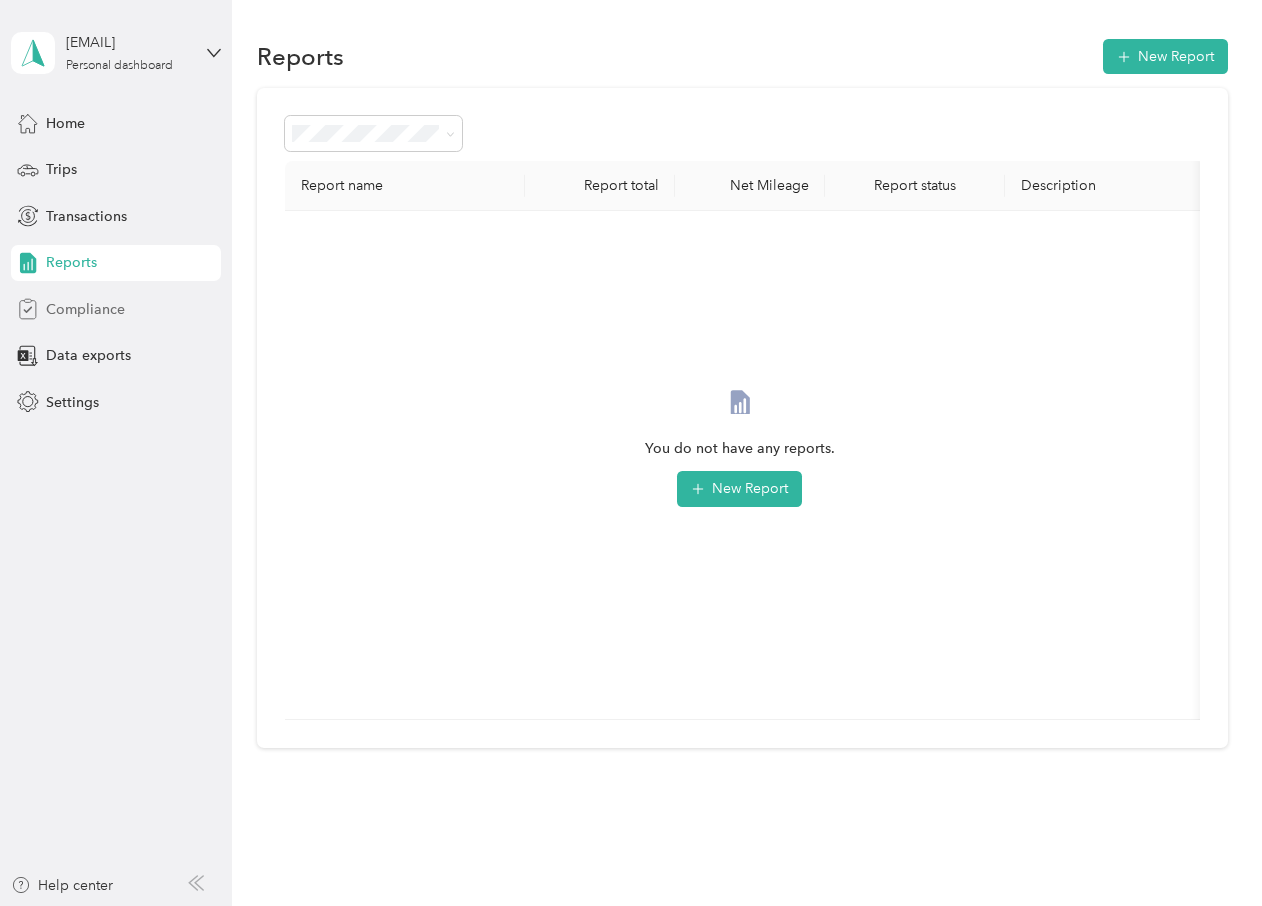 click on "Compliance" at bounding box center (85, 309) 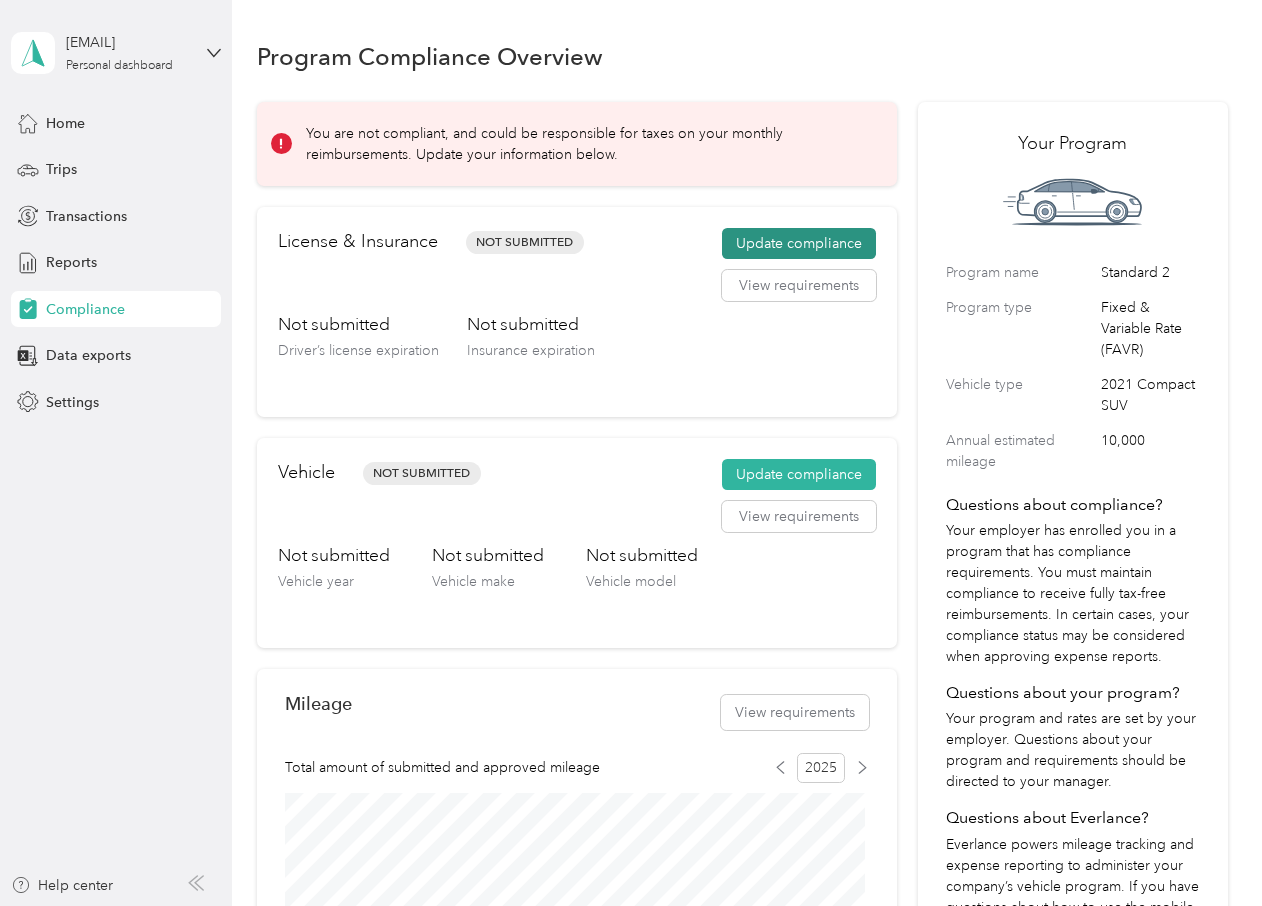 click on "Update compliance" at bounding box center (799, 244) 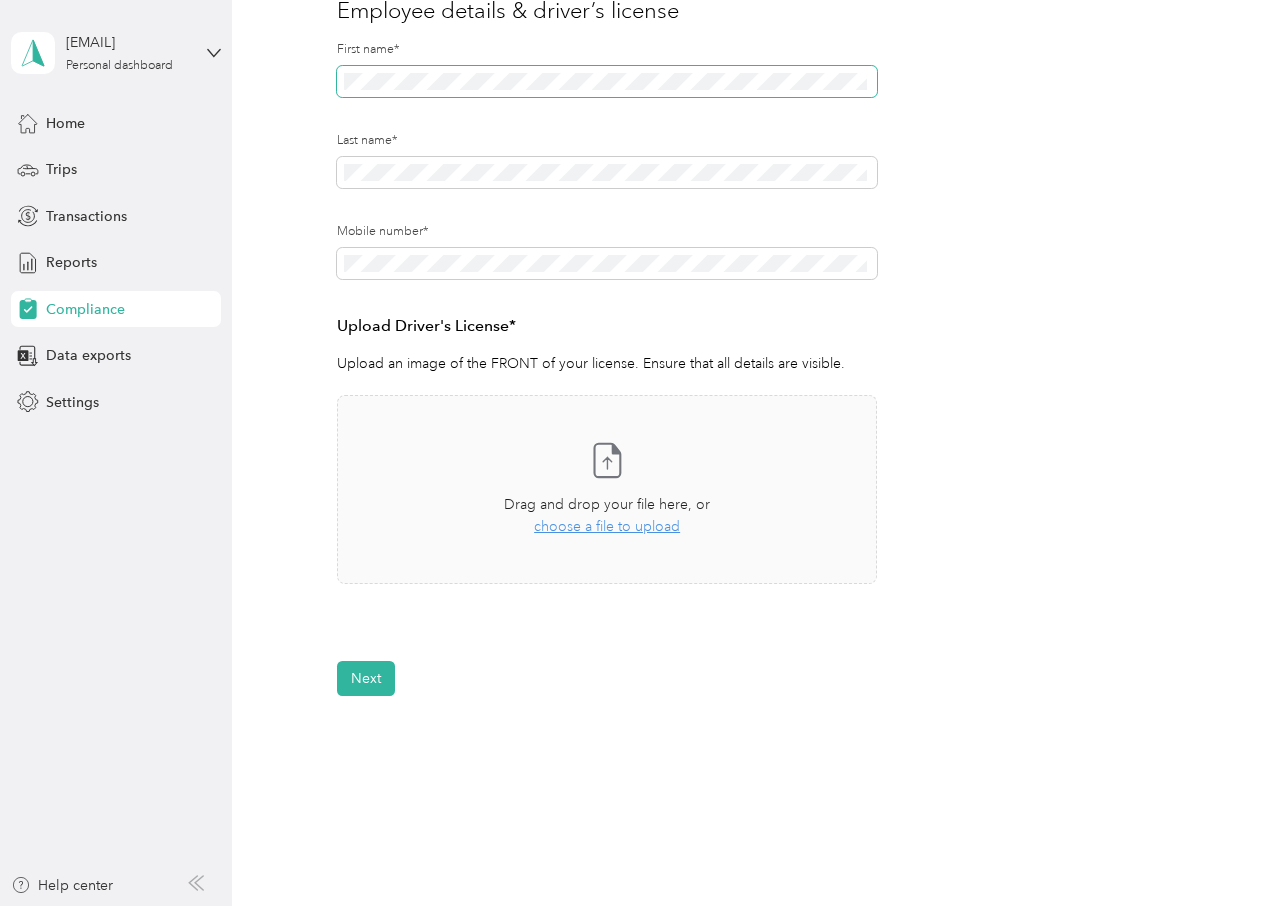 scroll, scrollTop: 300, scrollLeft: 0, axis: vertical 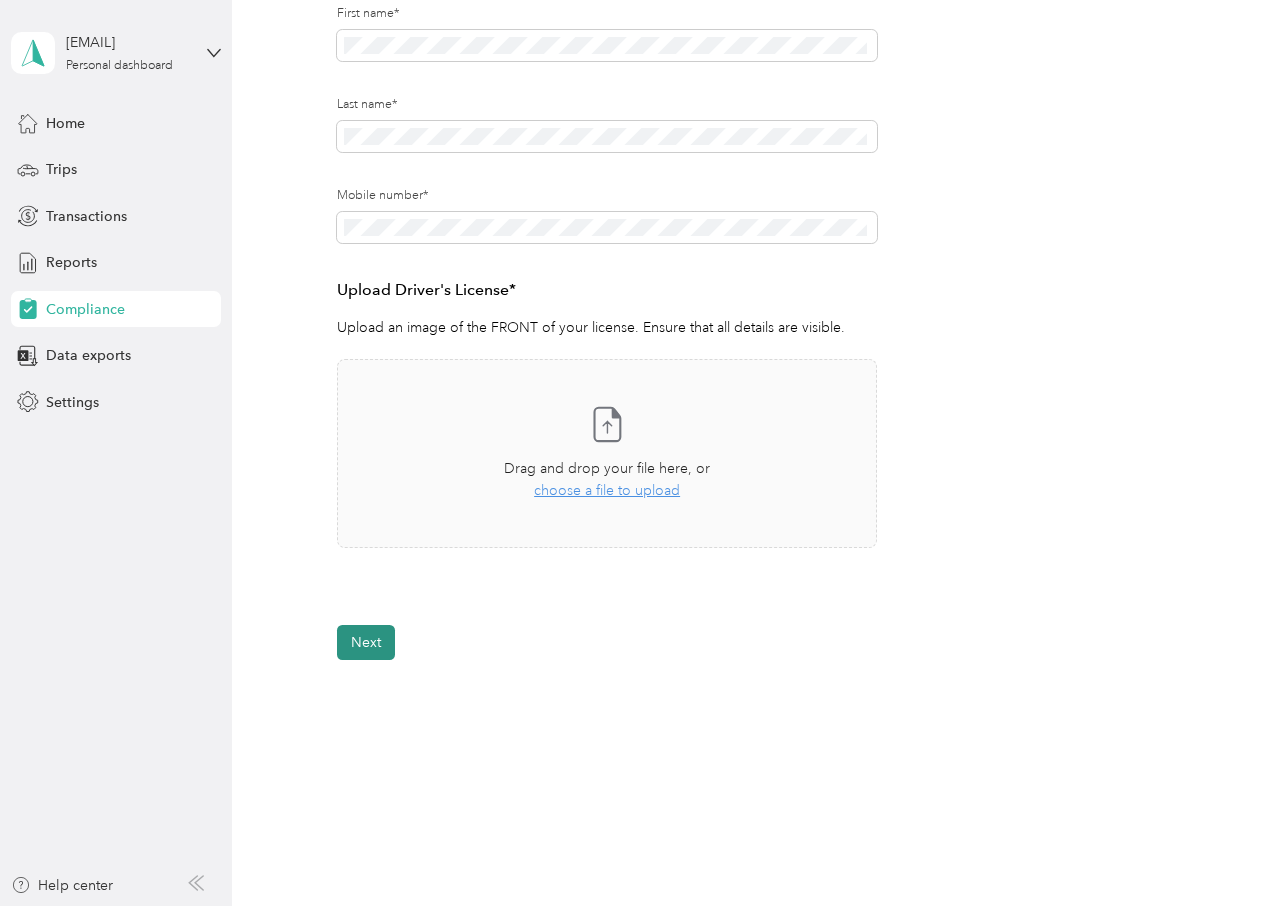 click on "Next" at bounding box center [366, 642] 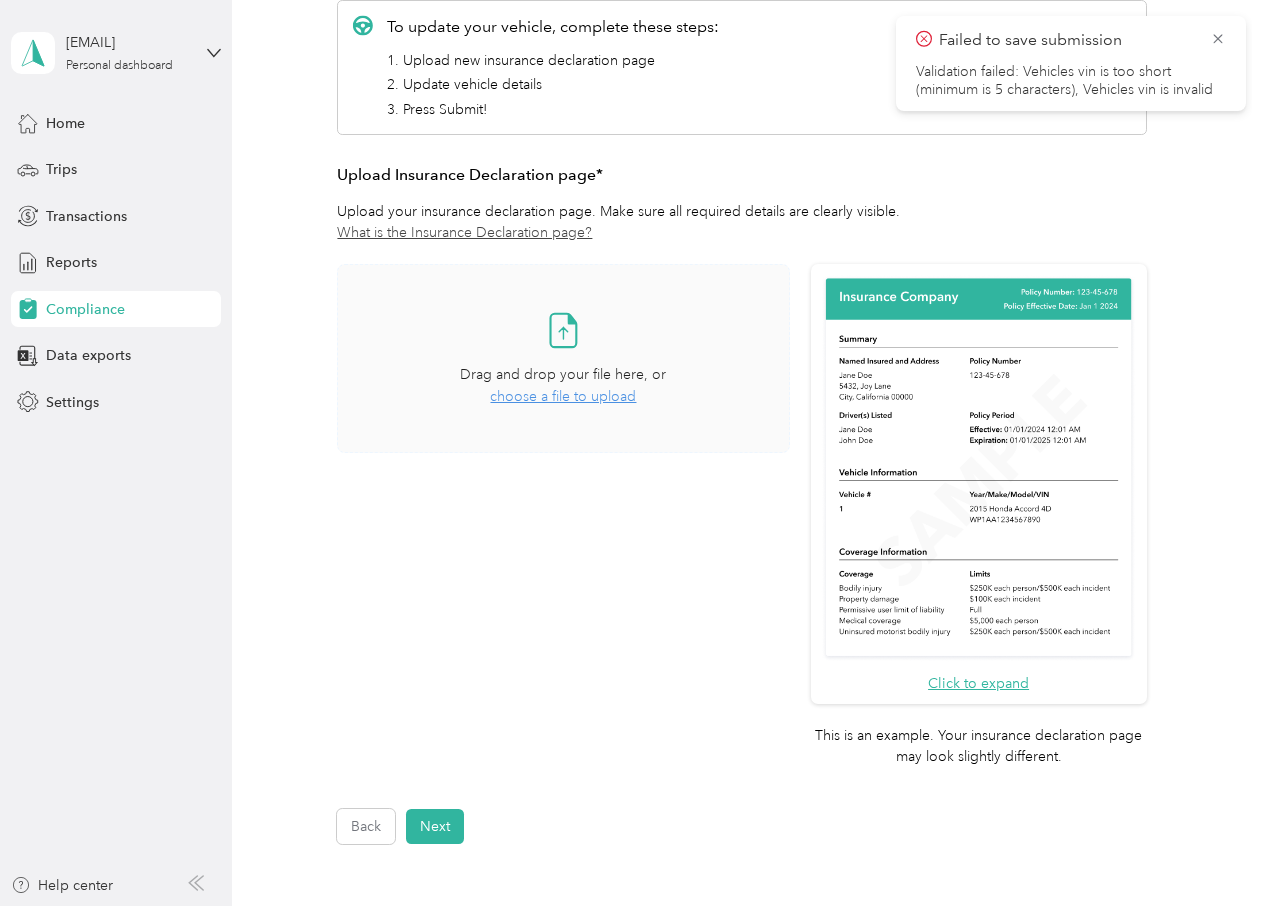 scroll, scrollTop: 325, scrollLeft: 0, axis: vertical 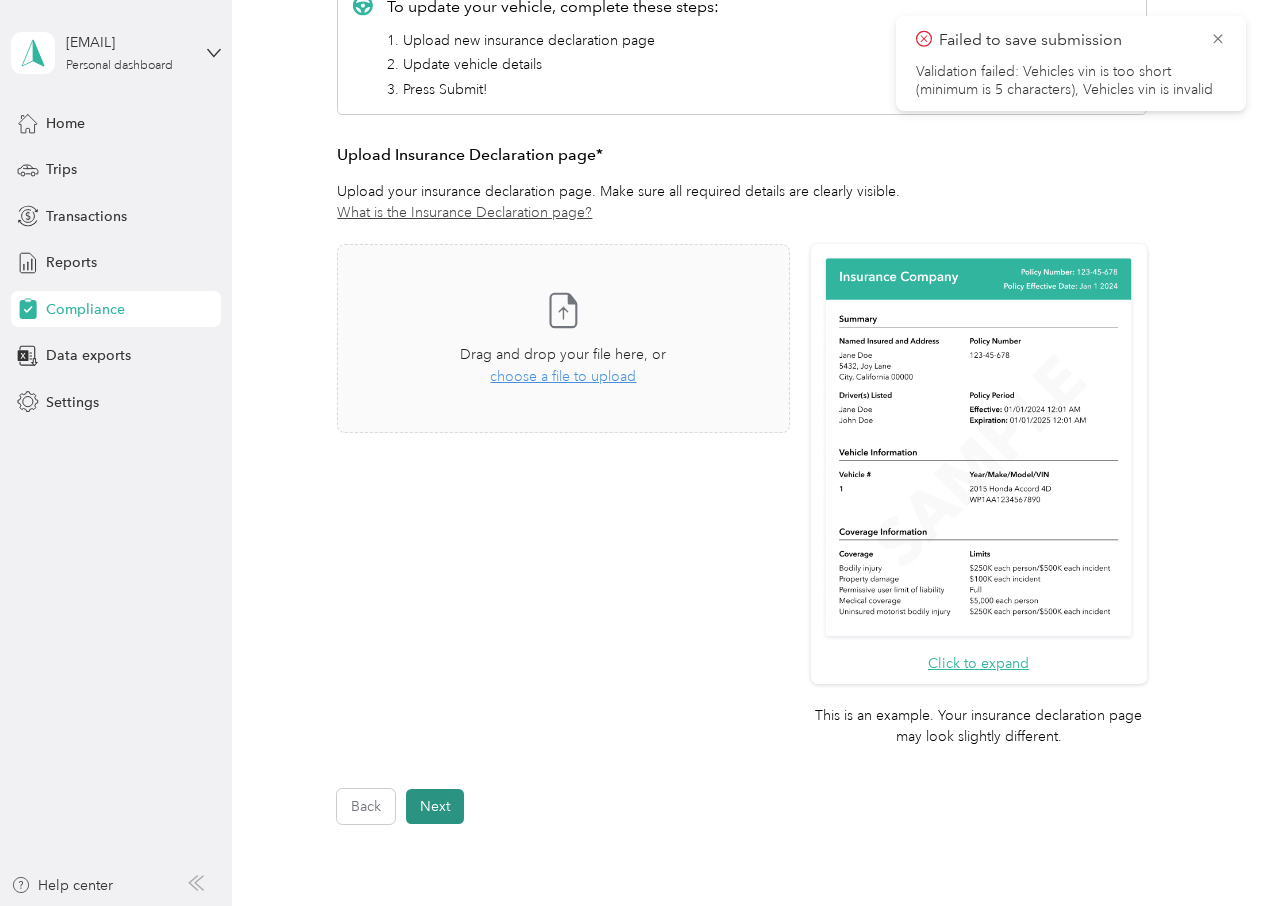 click on "Next" at bounding box center (435, 806) 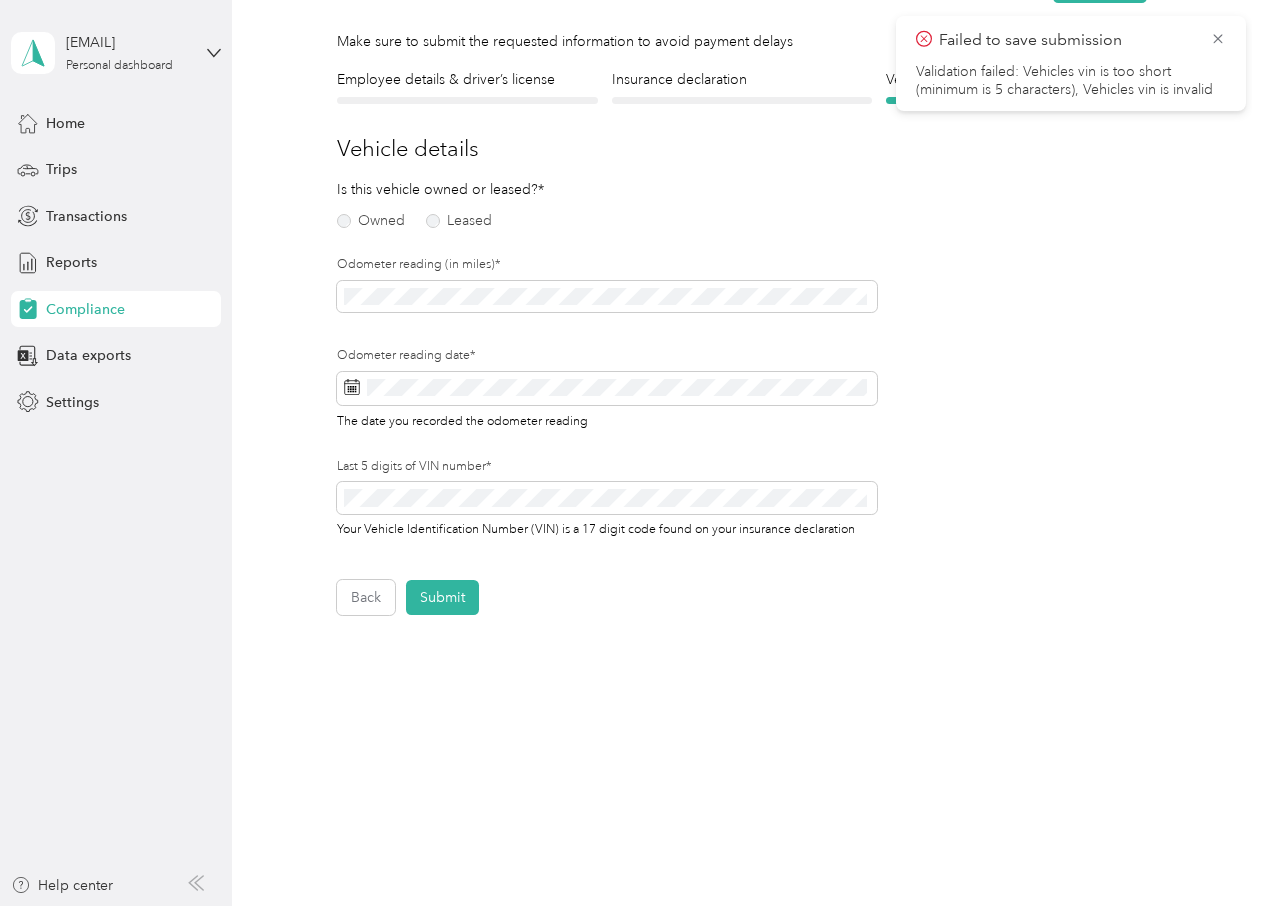scroll, scrollTop: 25, scrollLeft: 0, axis: vertical 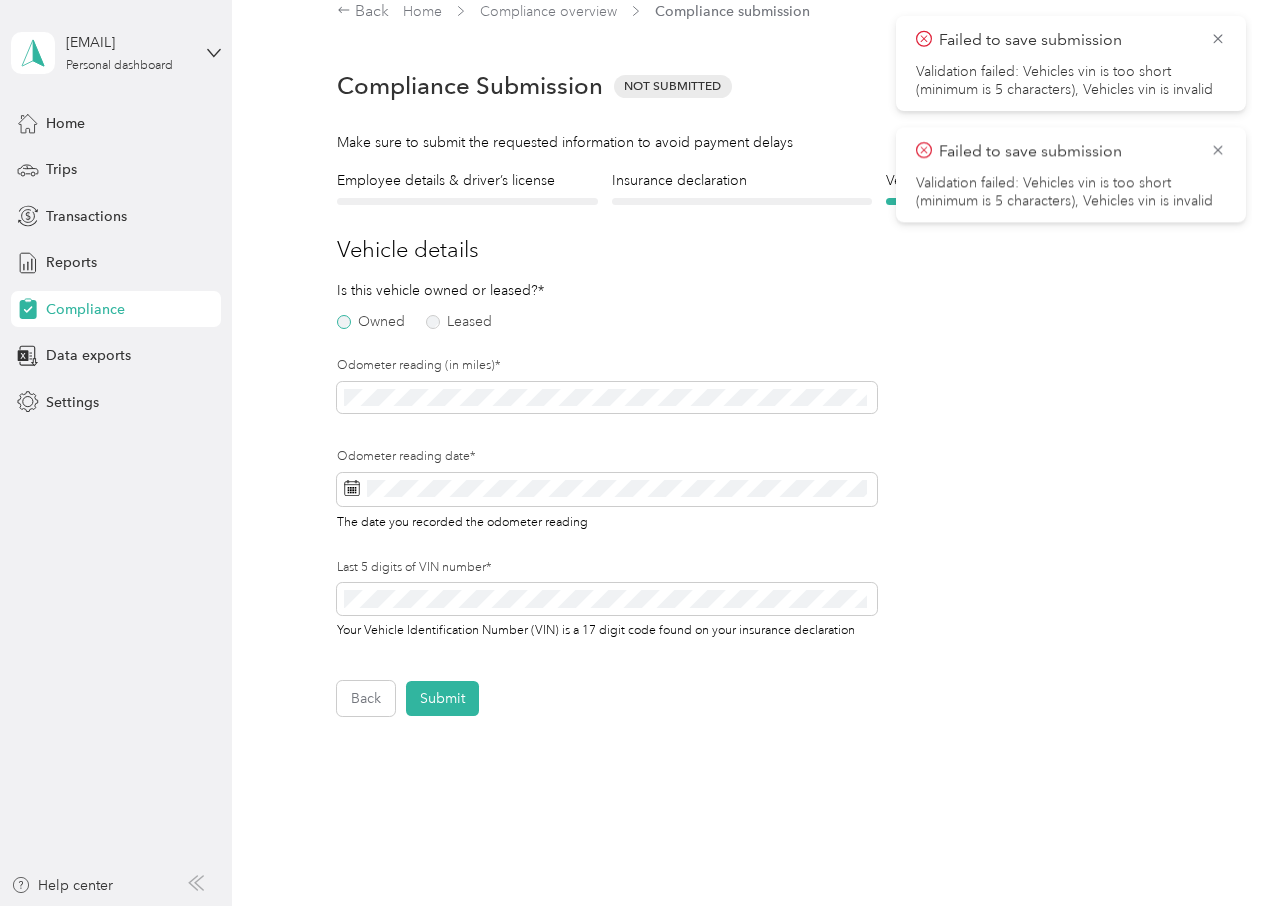 click on "Owned" at bounding box center (371, 322) 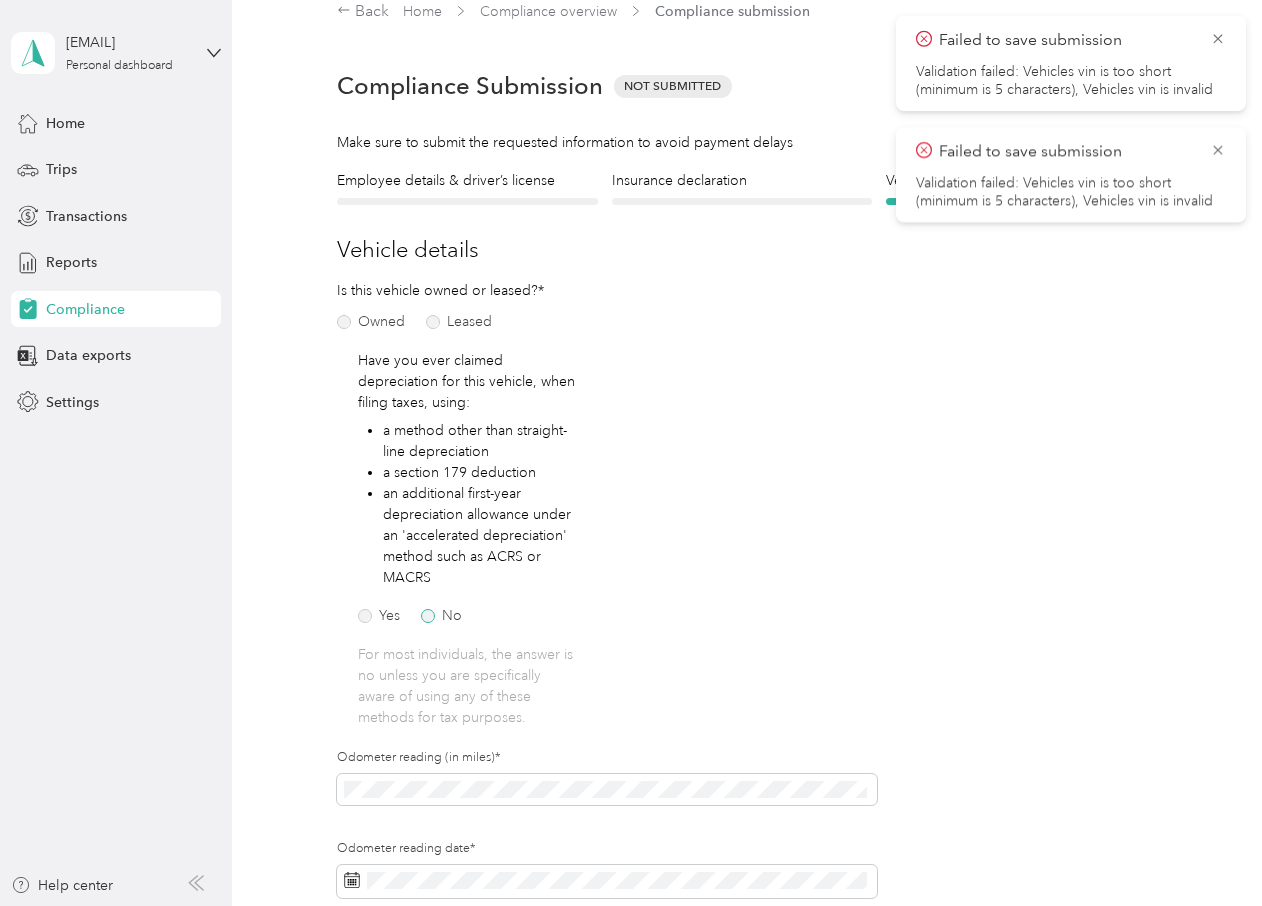 click on "No" at bounding box center (441, 616) 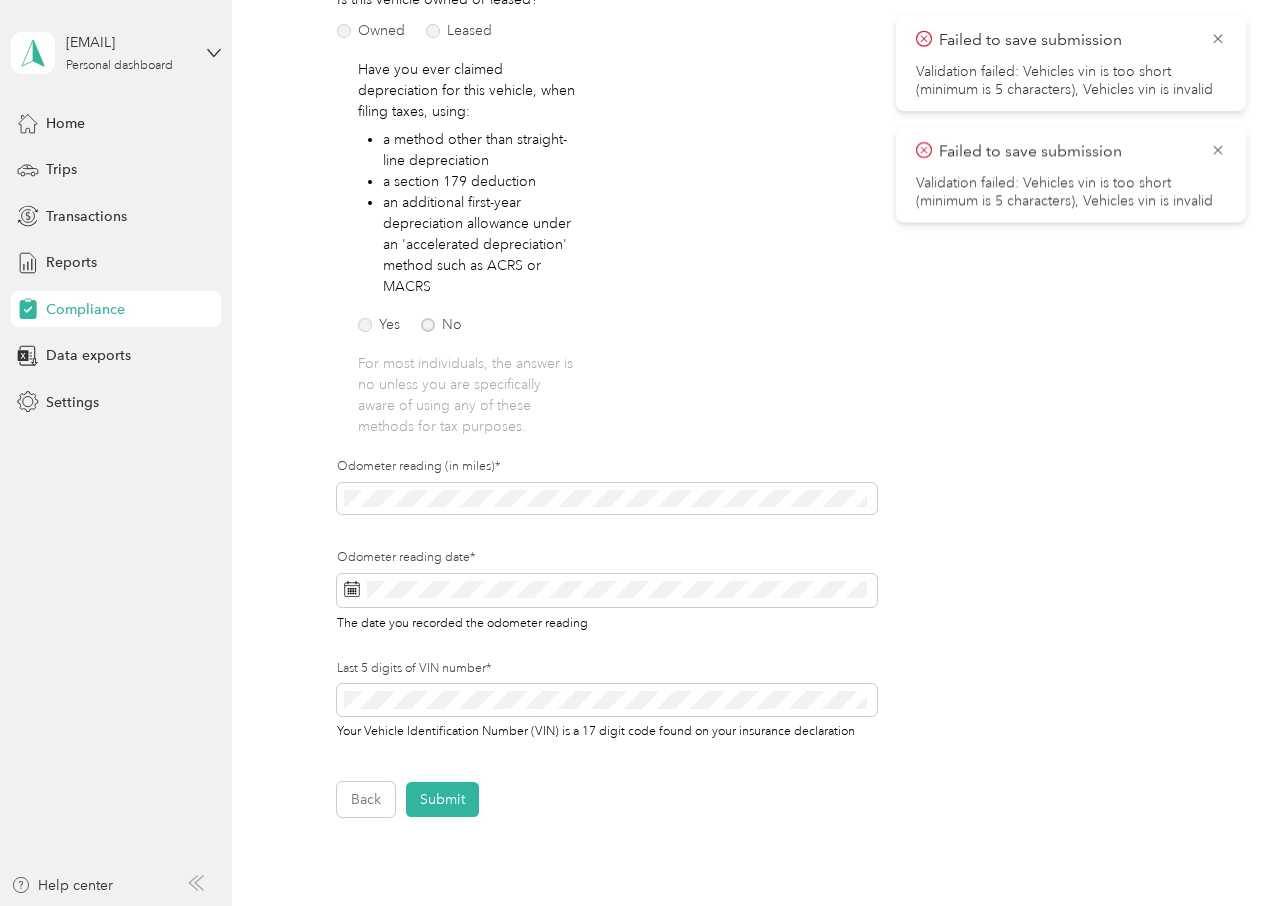 scroll, scrollTop: 325, scrollLeft: 0, axis: vertical 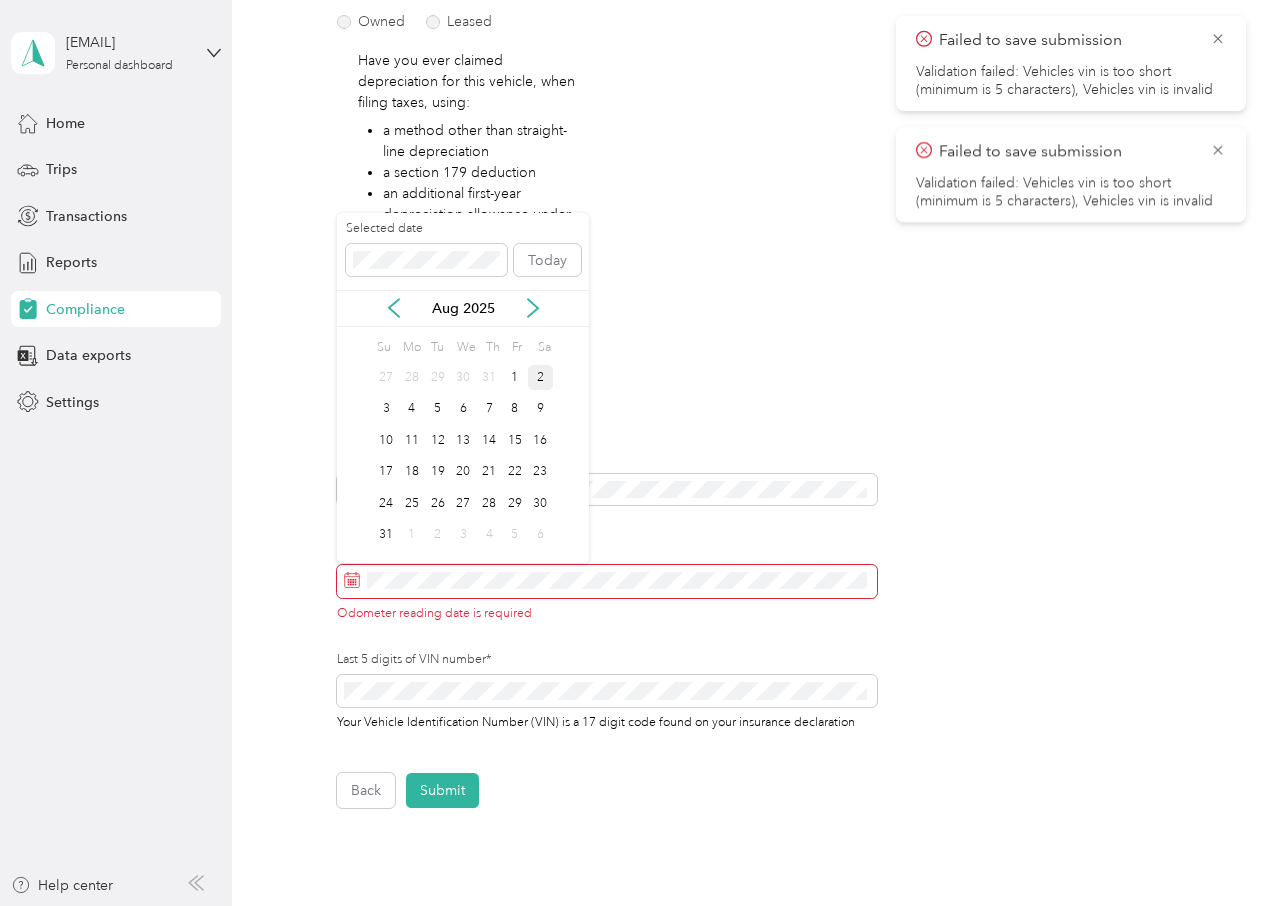 click on "2" at bounding box center [541, 377] 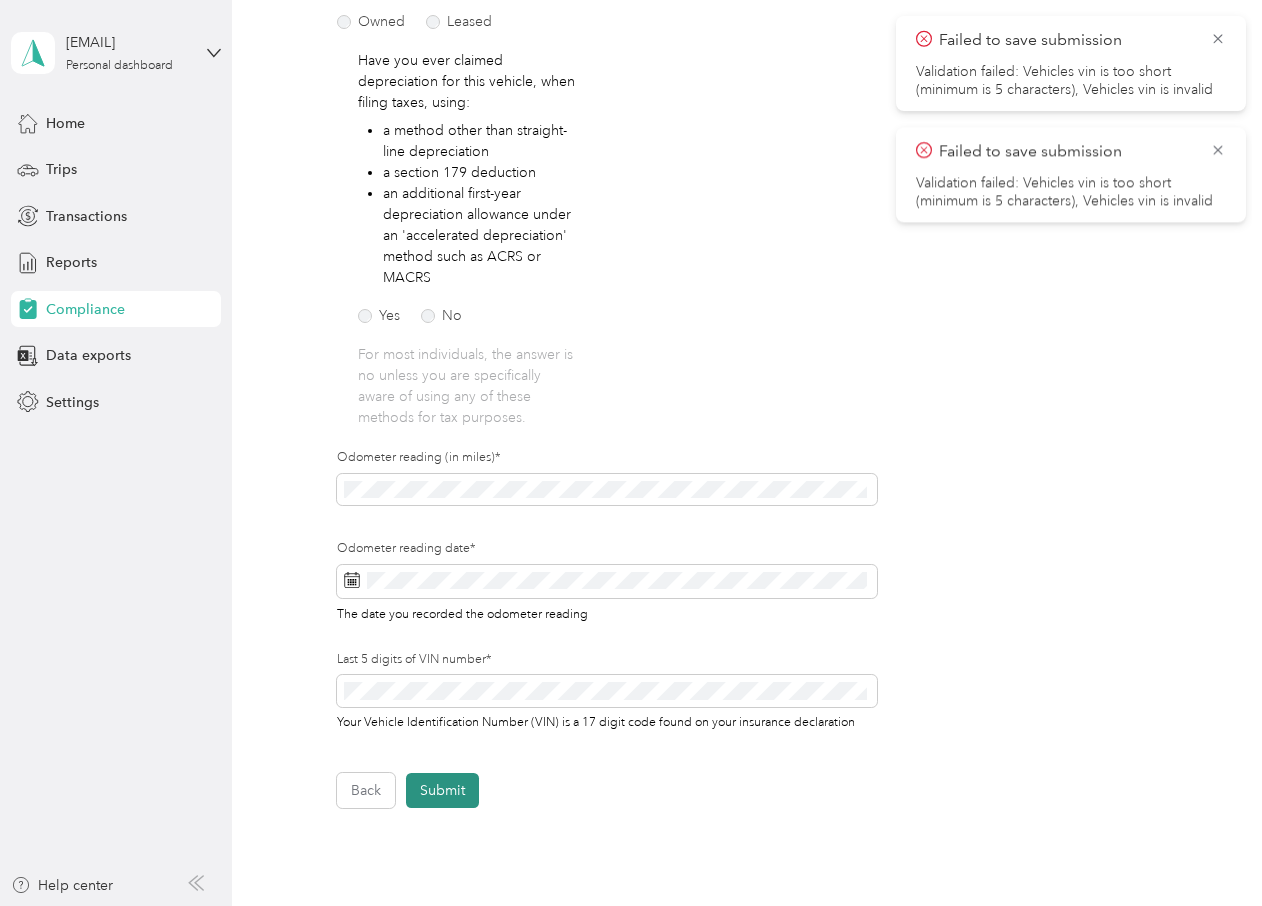 click on "Submit" at bounding box center [442, 790] 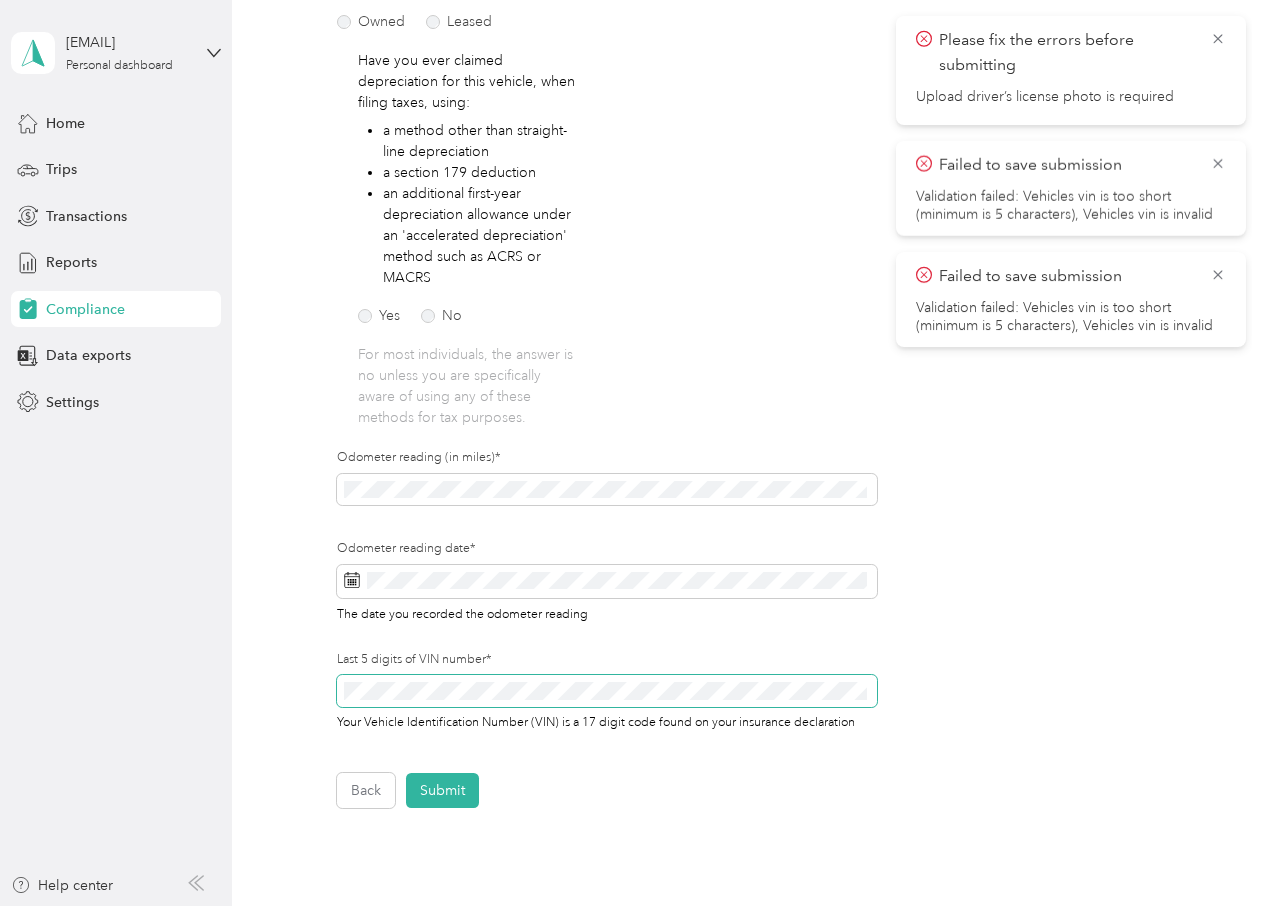 click on "Employee details & driver’s license License Insurance declaration Insurance Vehicle details Vehicle Vehicle details First name*   Last name*   Mobile number*   Upload Driver's License* Upload an image of the FRONT of your license. Ensure that all details are visible. Take a photo or choose a photo from your library Drag and drop your file here, or choose a file to upload Upload driver’s license photo is required To update your vehicle, complete these steps: 1. Upload new insurance declaration page 2. Update vehicle details 3. Press Submit! Upload Insurance Declaration page* Upload your insurance declaration page. Make sure all required details are clearly visible.   What is the Insurance Declaration page? Click to expand This is an example. Your insurance declaration page may look slightly different. Take a photo or choose a photo from your library Drag and drop your file here, or choose a file to upload Is this vehicle owned or leased?* Owned Leased a method other than straight-line depreciation Yes No" at bounding box center [742, 339] 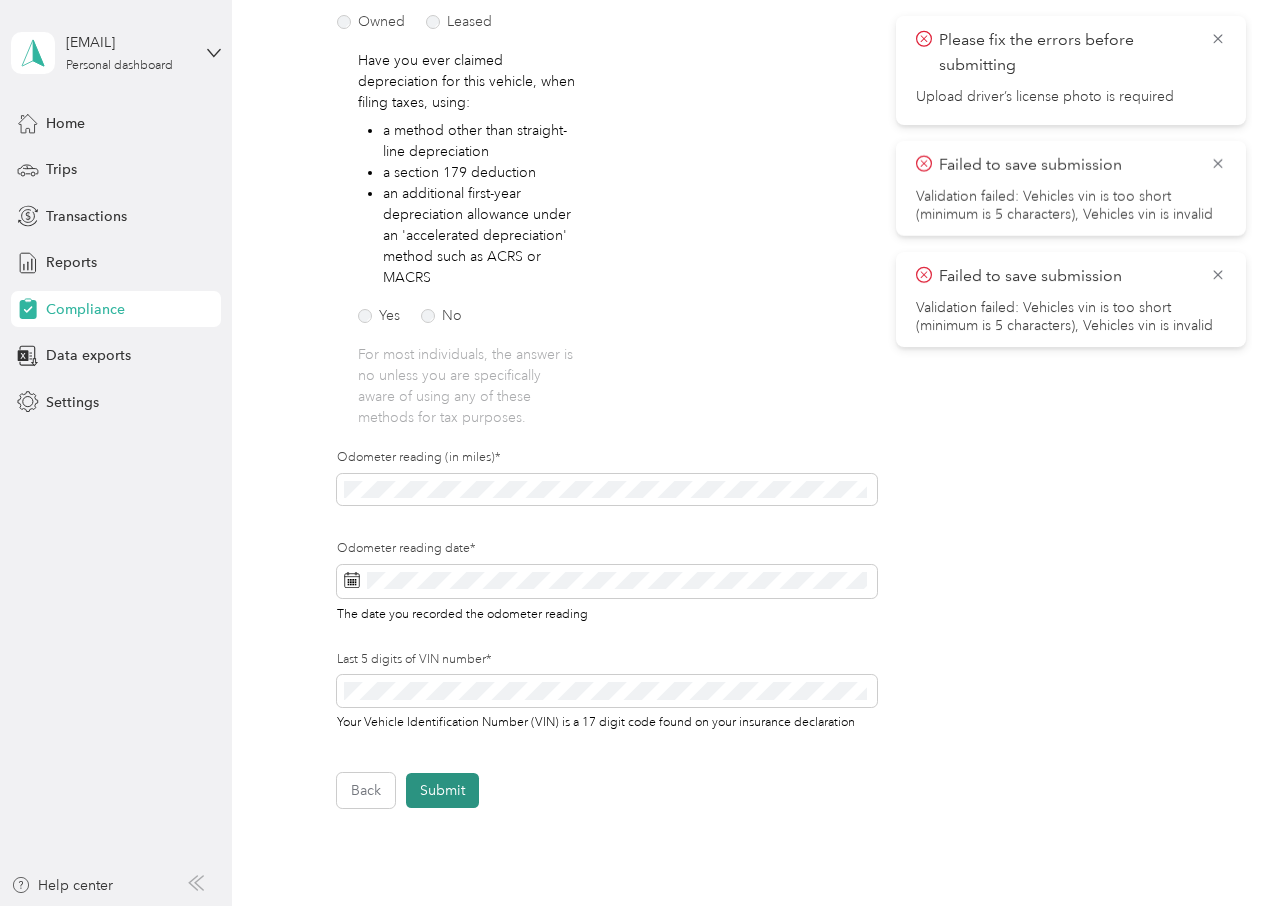 click on "Submit" at bounding box center [442, 790] 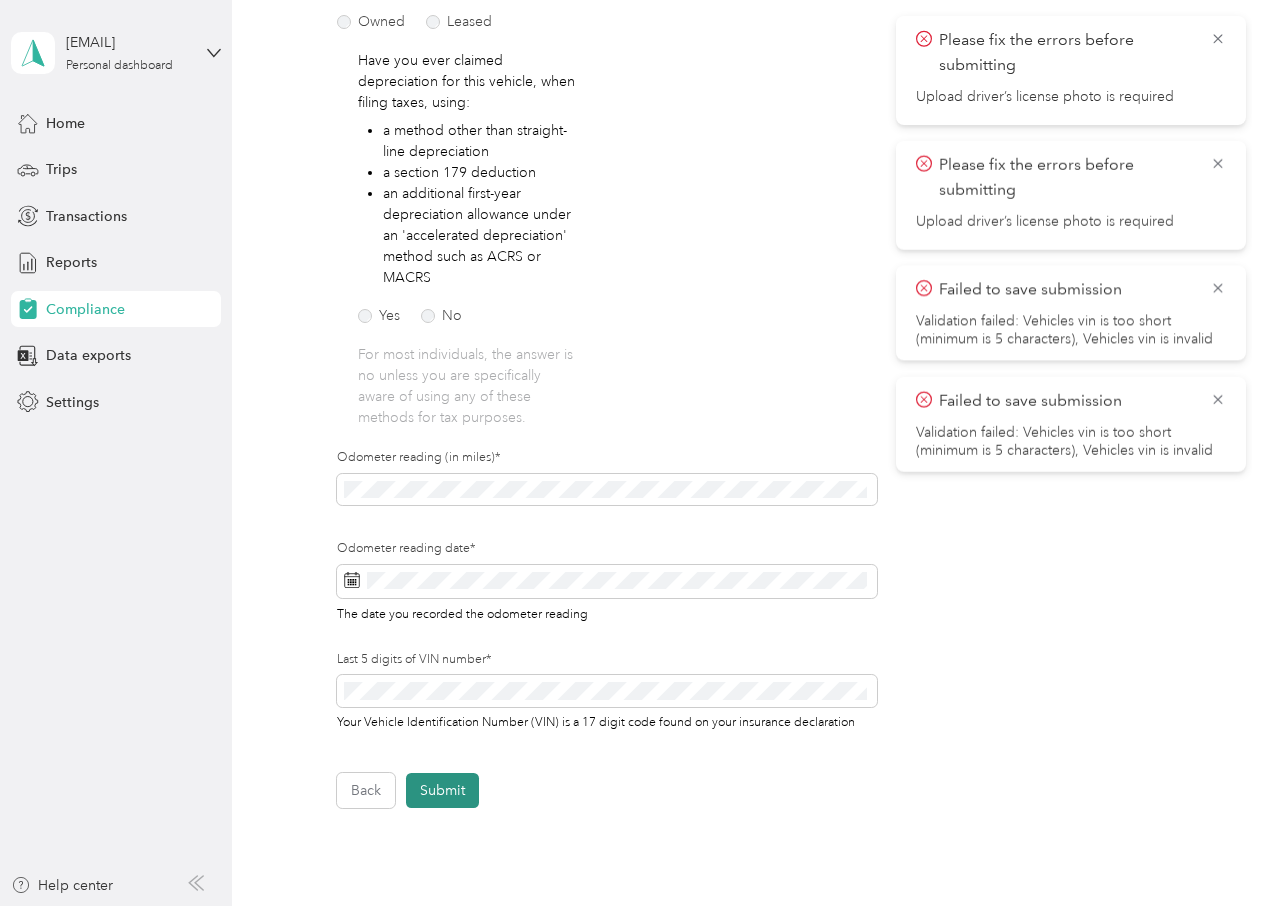 click on "Submit" at bounding box center (442, 790) 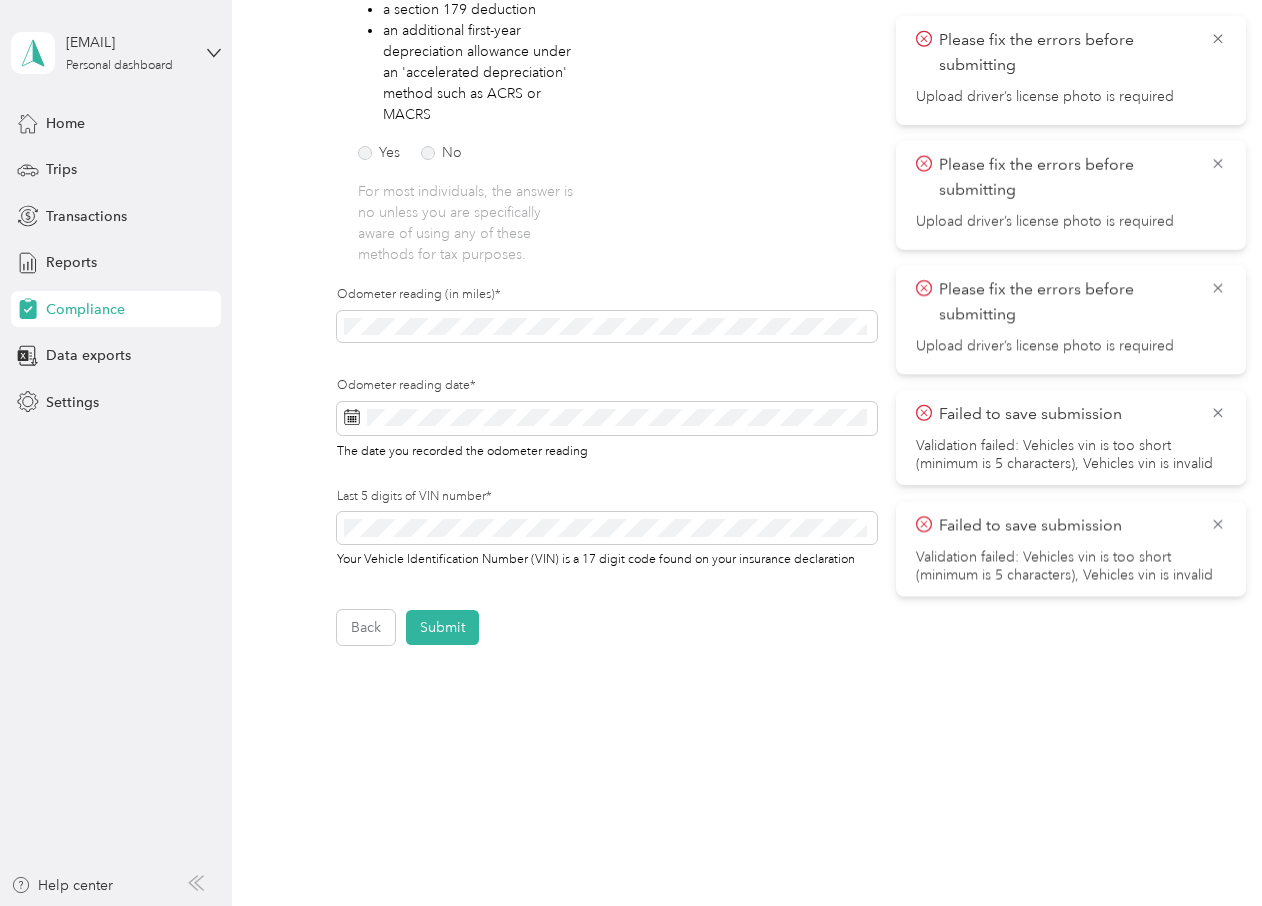 scroll, scrollTop: 500, scrollLeft: 0, axis: vertical 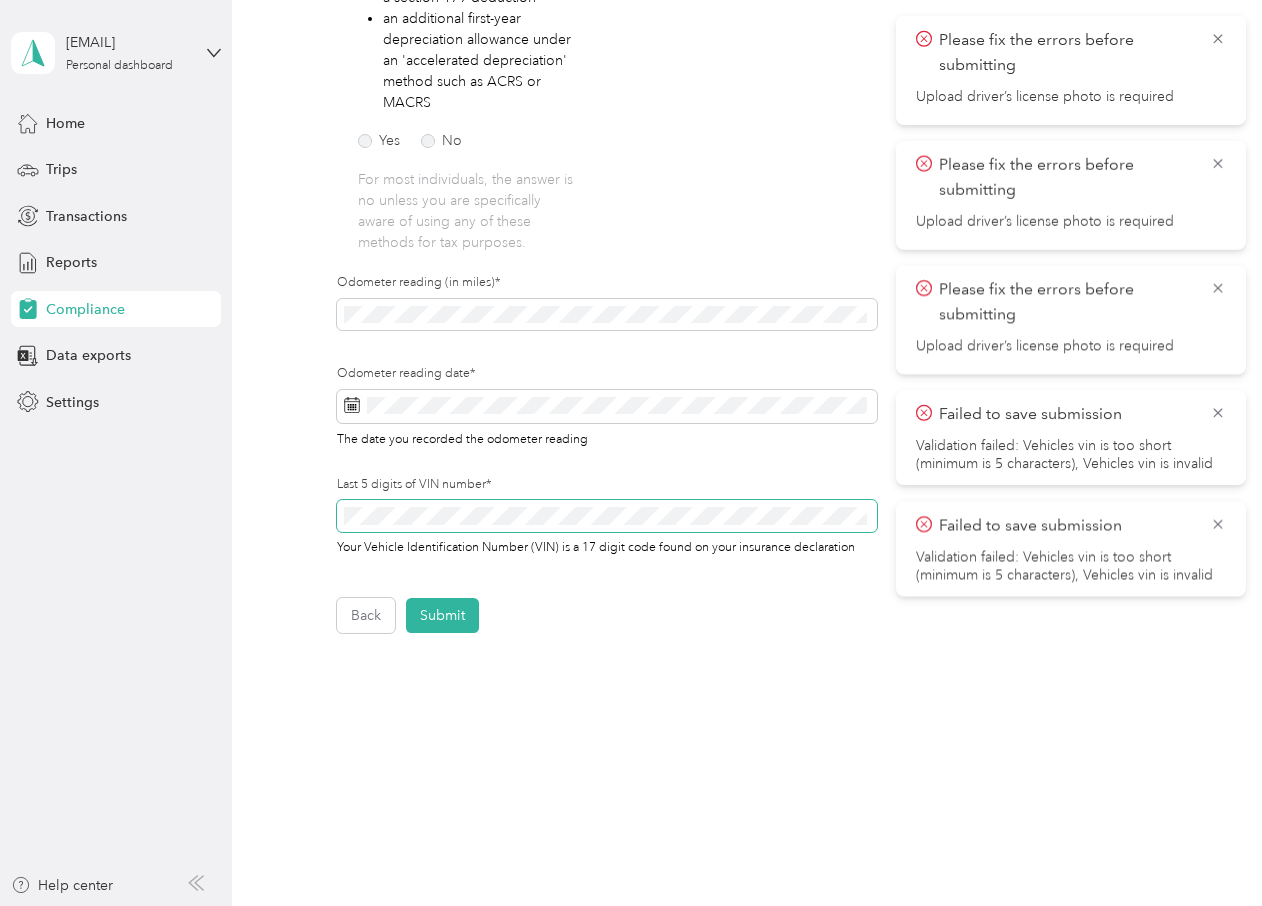 click on "Employee details & driver’s license License Insurance declaration Insurance Vehicle details Vehicle Vehicle details First name*   Last name*   Mobile number*   Upload Driver's License* Upload an image of the FRONT of your license. Ensure that all details are visible. Take a photo or choose a photo from your library Drag and drop your file here, or choose a file to upload Upload driver’s license photo is required To update your vehicle, complete these steps: 1. Upload new insurance declaration page 2. Update vehicle details 3. Press Submit! Upload Insurance Declaration page* Upload your insurance declaration page. Make sure all required details are clearly visible.   What is the Insurance Declaration page? Click to expand This is an example. Your insurance declaration page may look slightly different. Take a photo or choose a photo from your library Drag and drop your file here, or choose a file to upload Is this vehicle owned or leased?* Owned Leased a method other than straight-line depreciation Yes No" at bounding box center [742, 164] 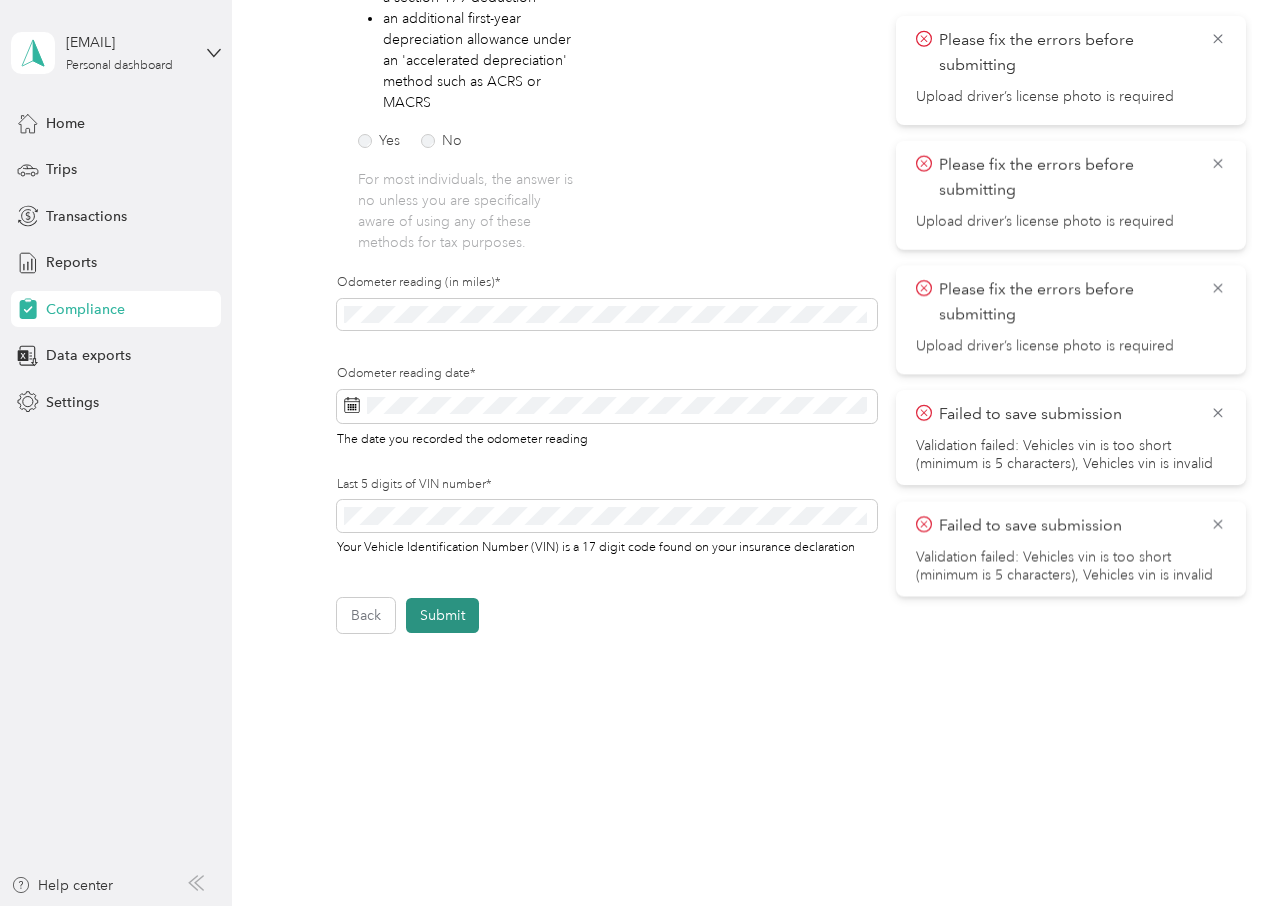 click on "Submit" at bounding box center (442, 615) 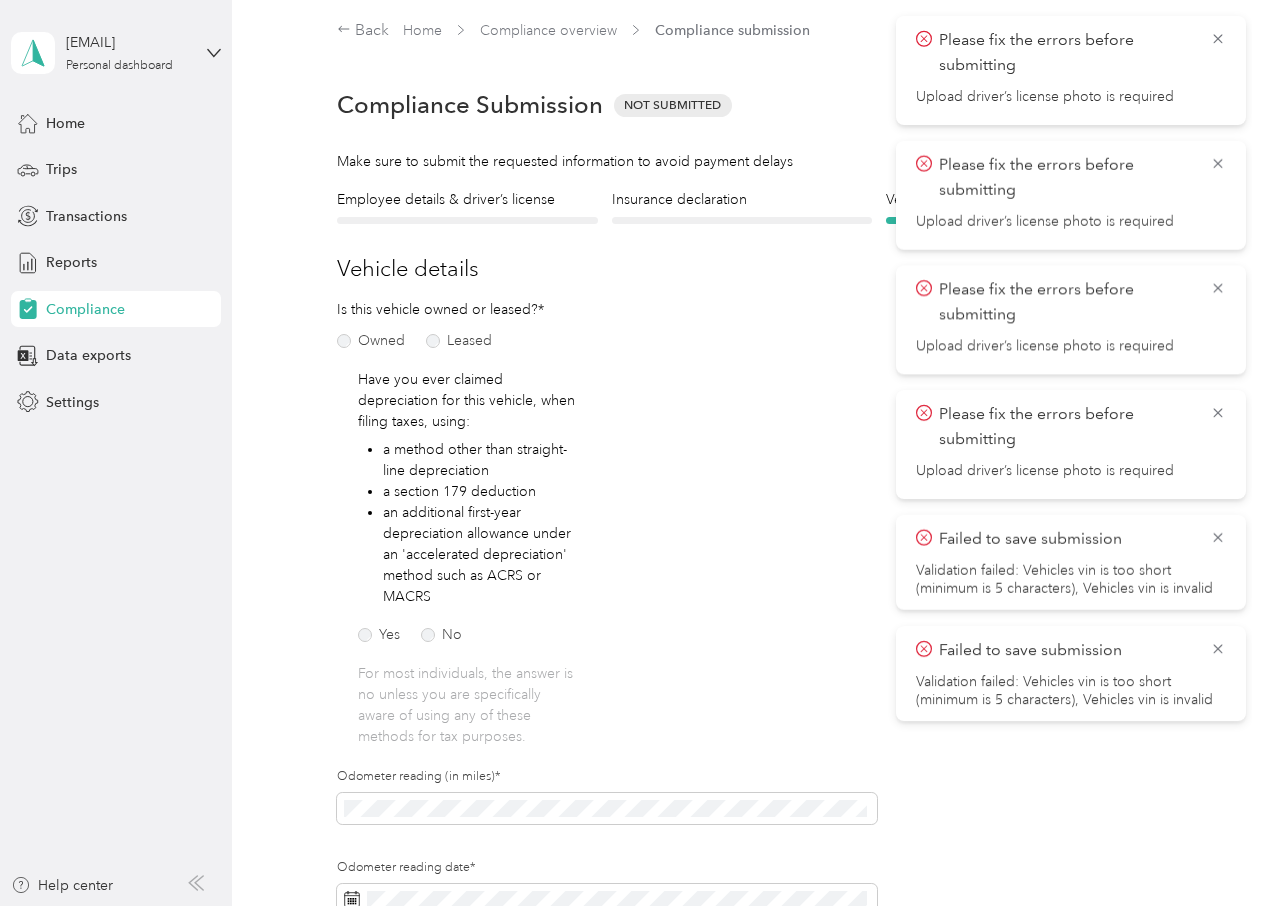 scroll, scrollTop: 0, scrollLeft: 0, axis: both 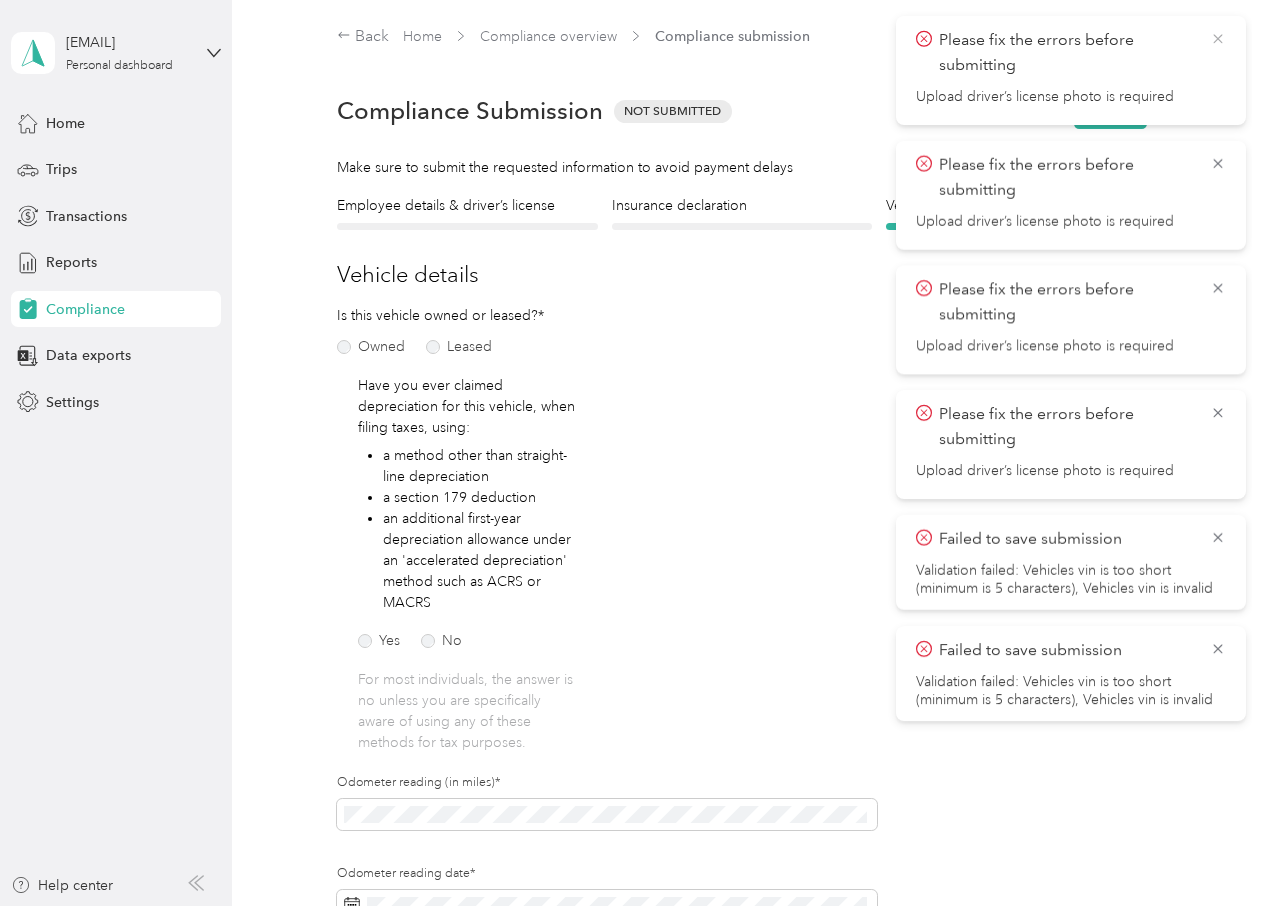 click 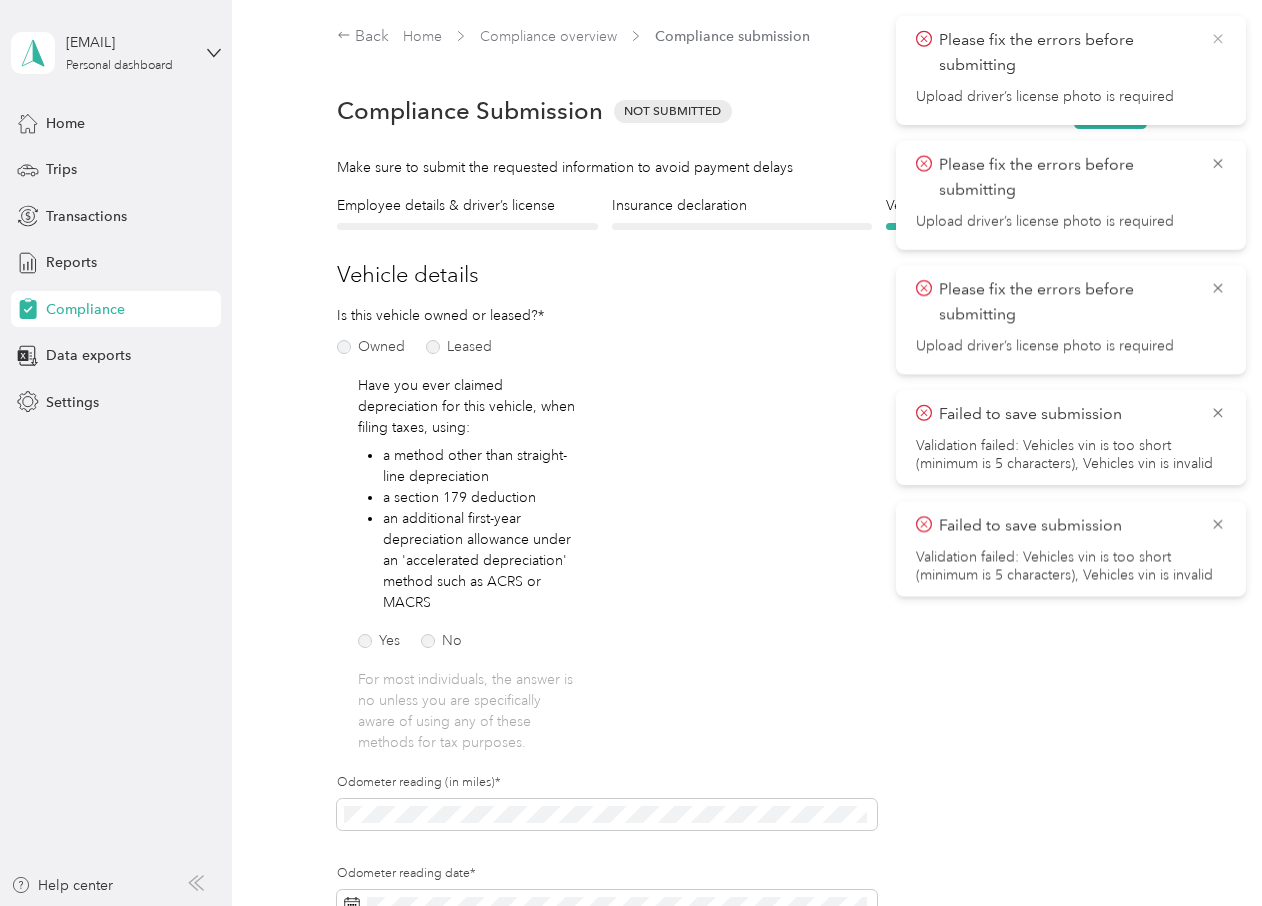 click 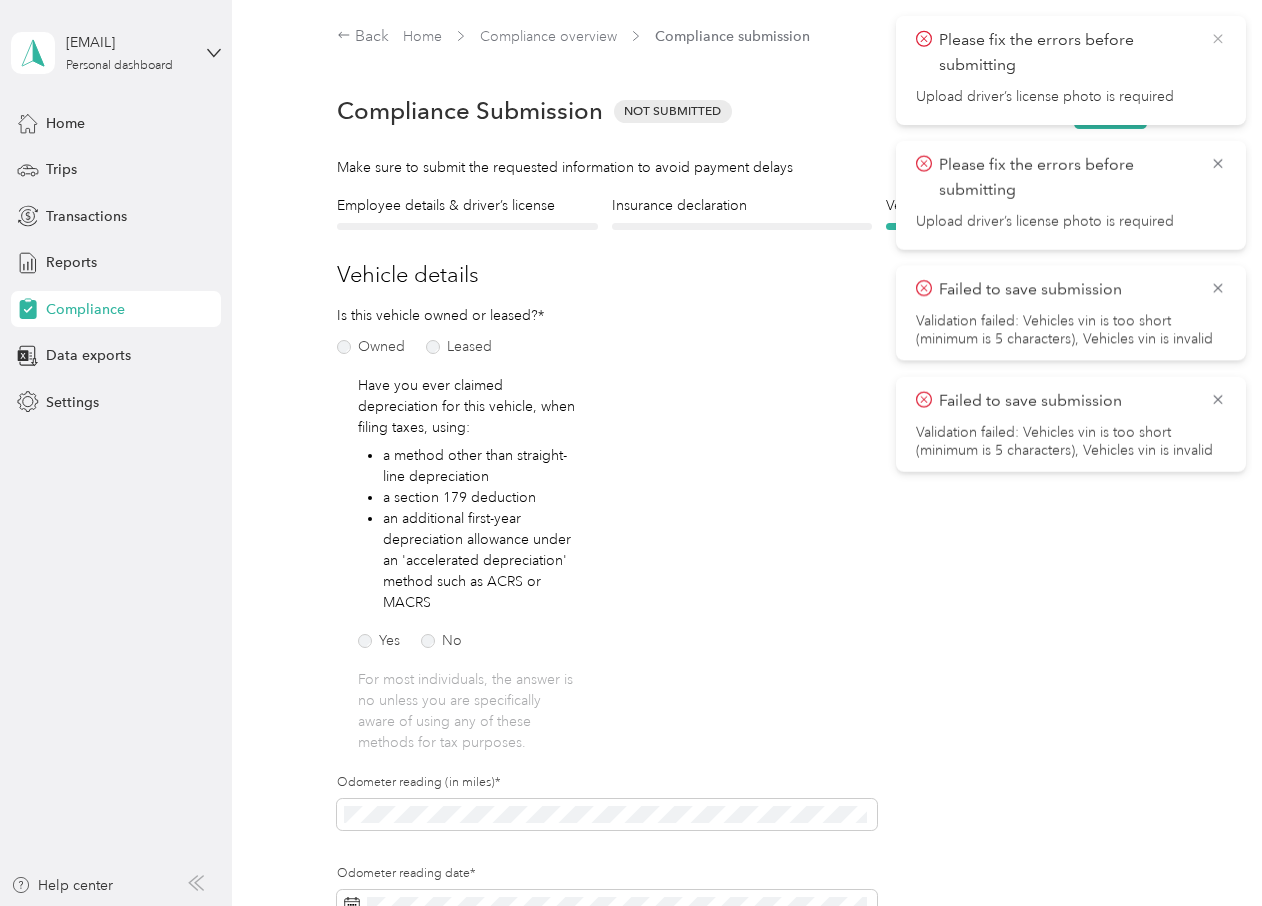 click 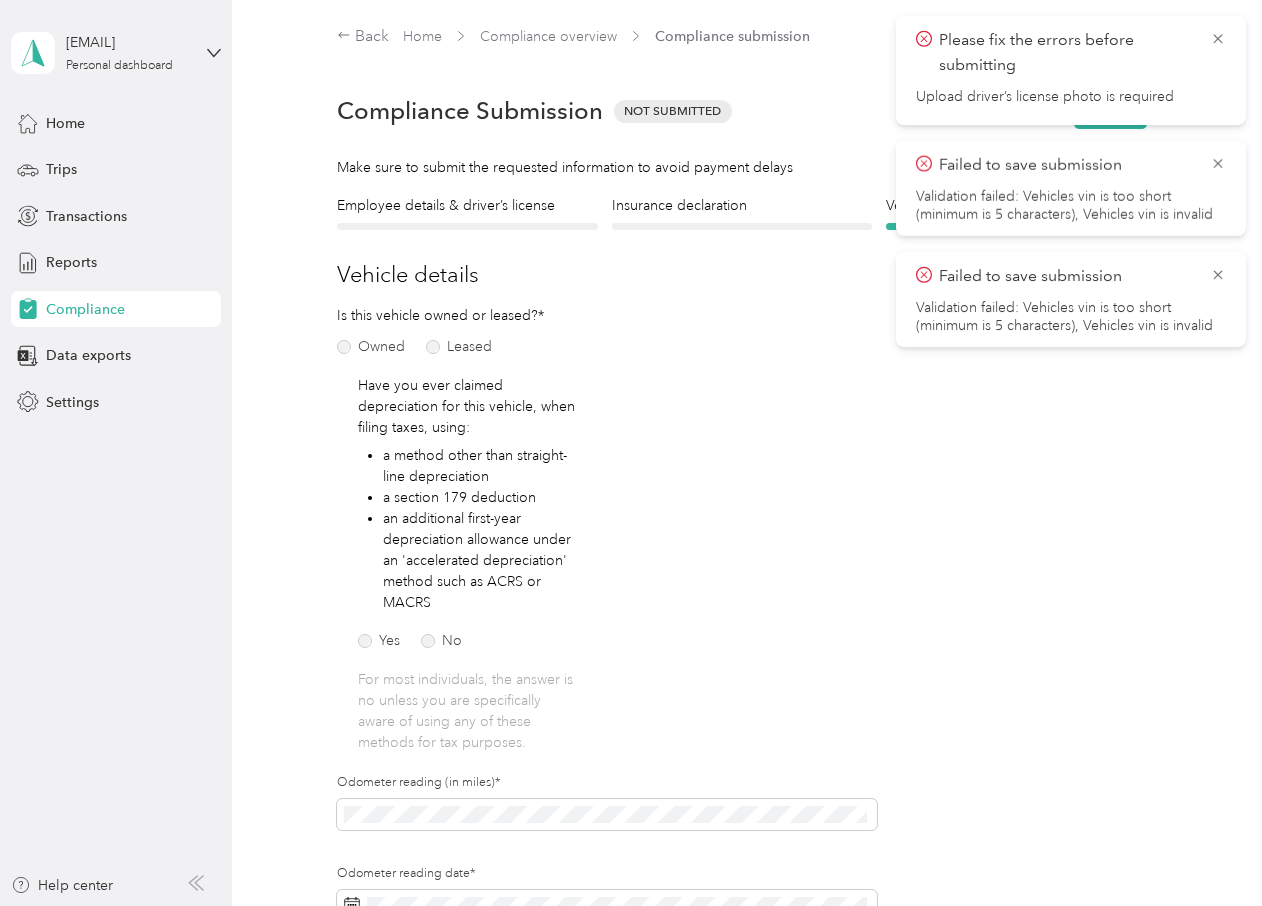 click 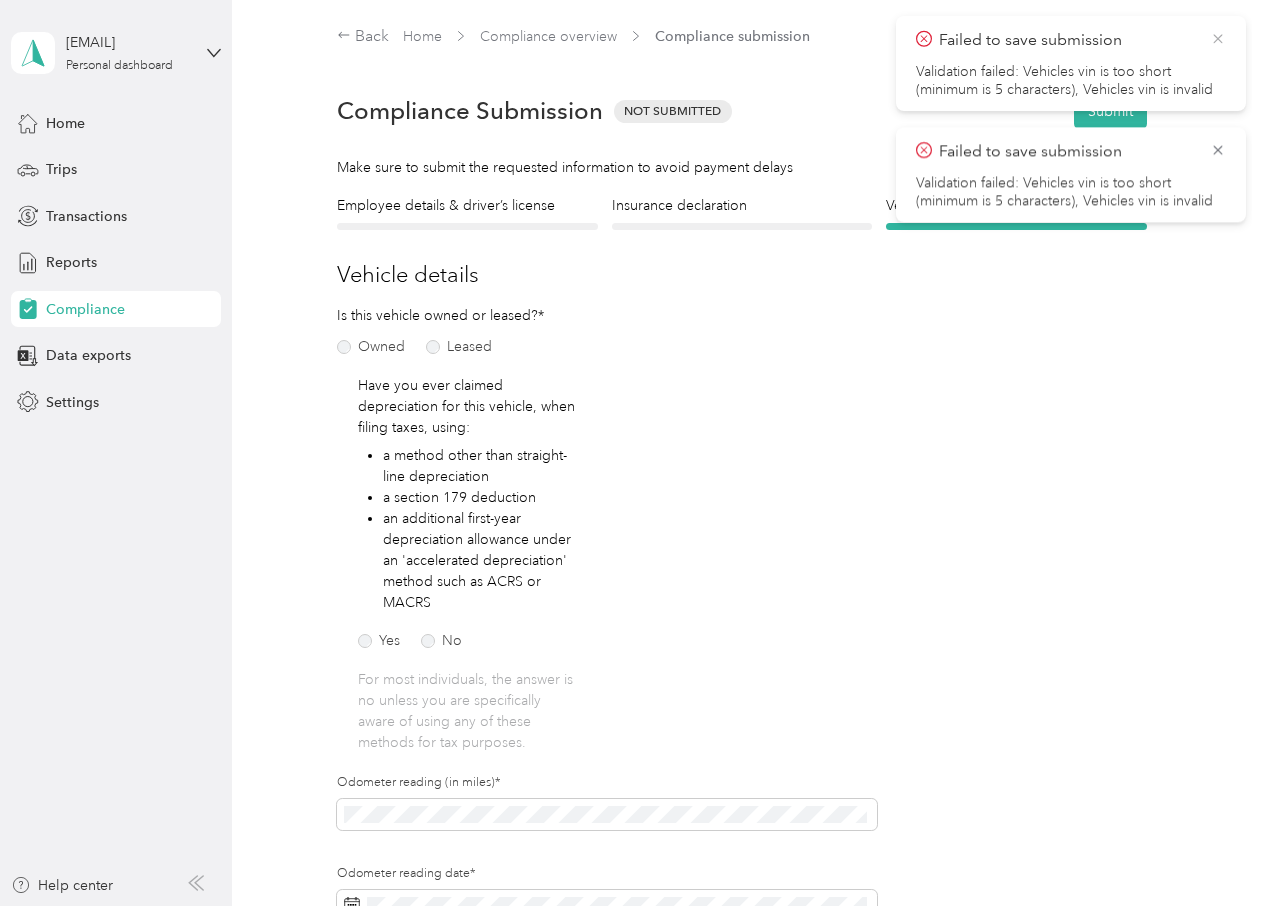 click 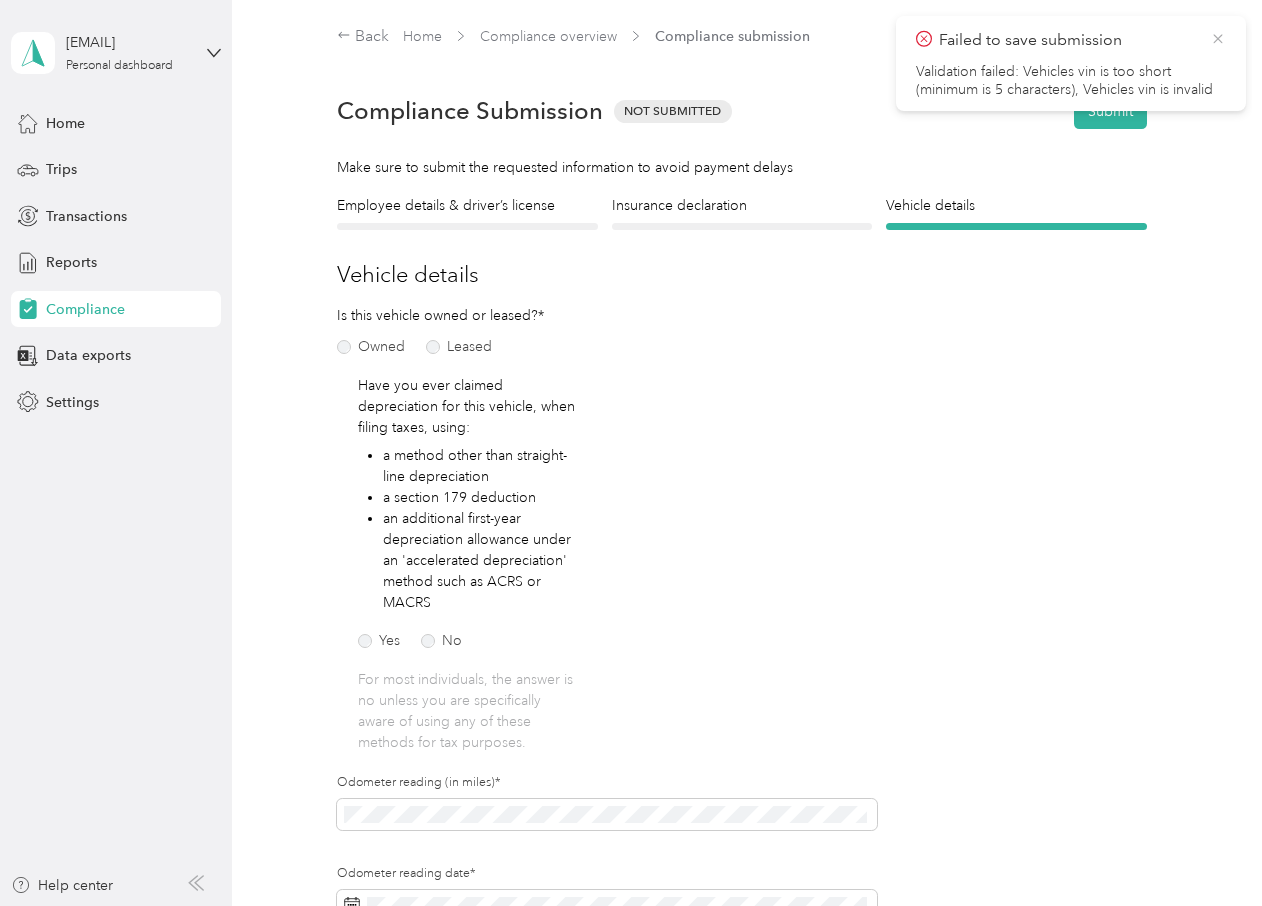 click 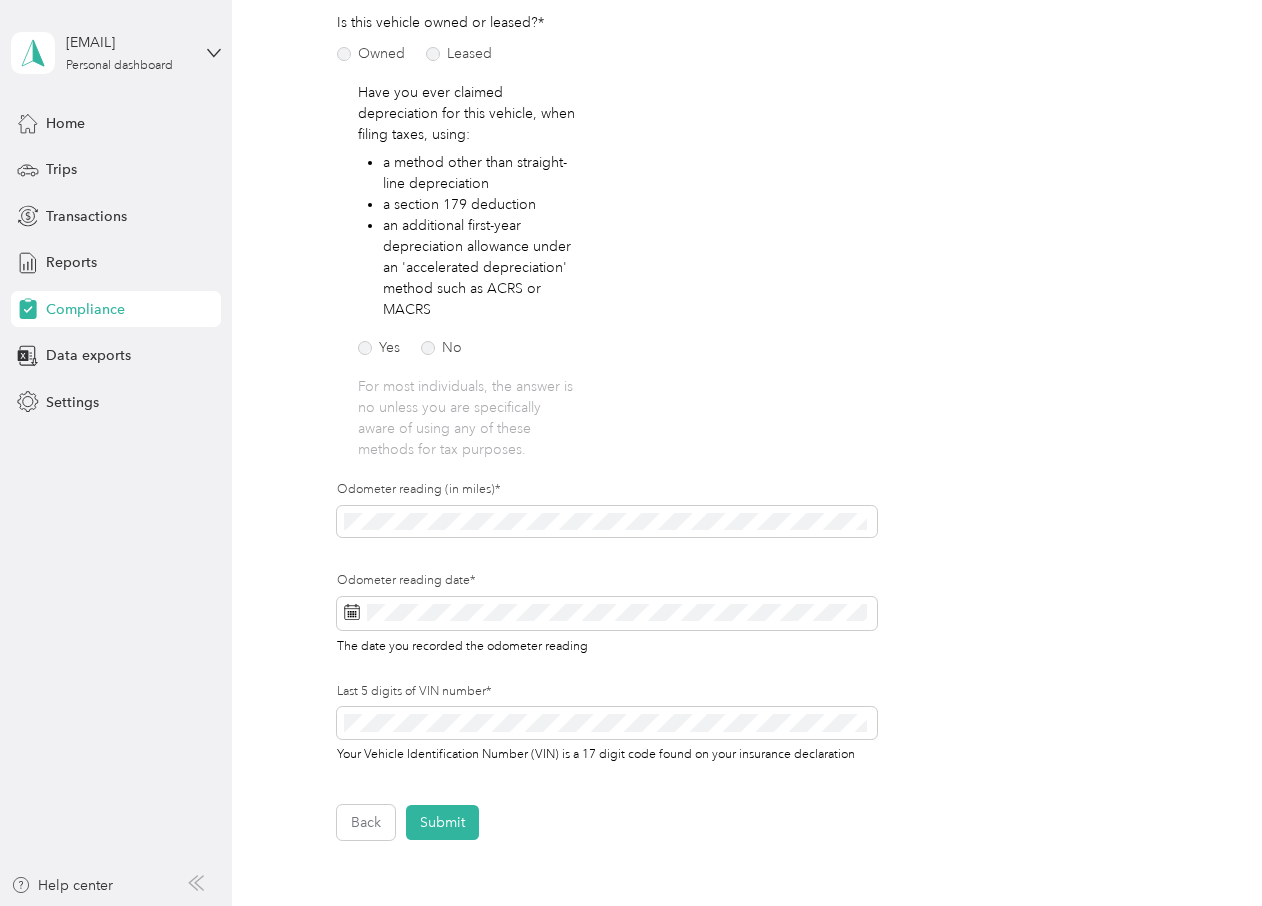 scroll, scrollTop: 0, scrollLeft: 0, axis: both 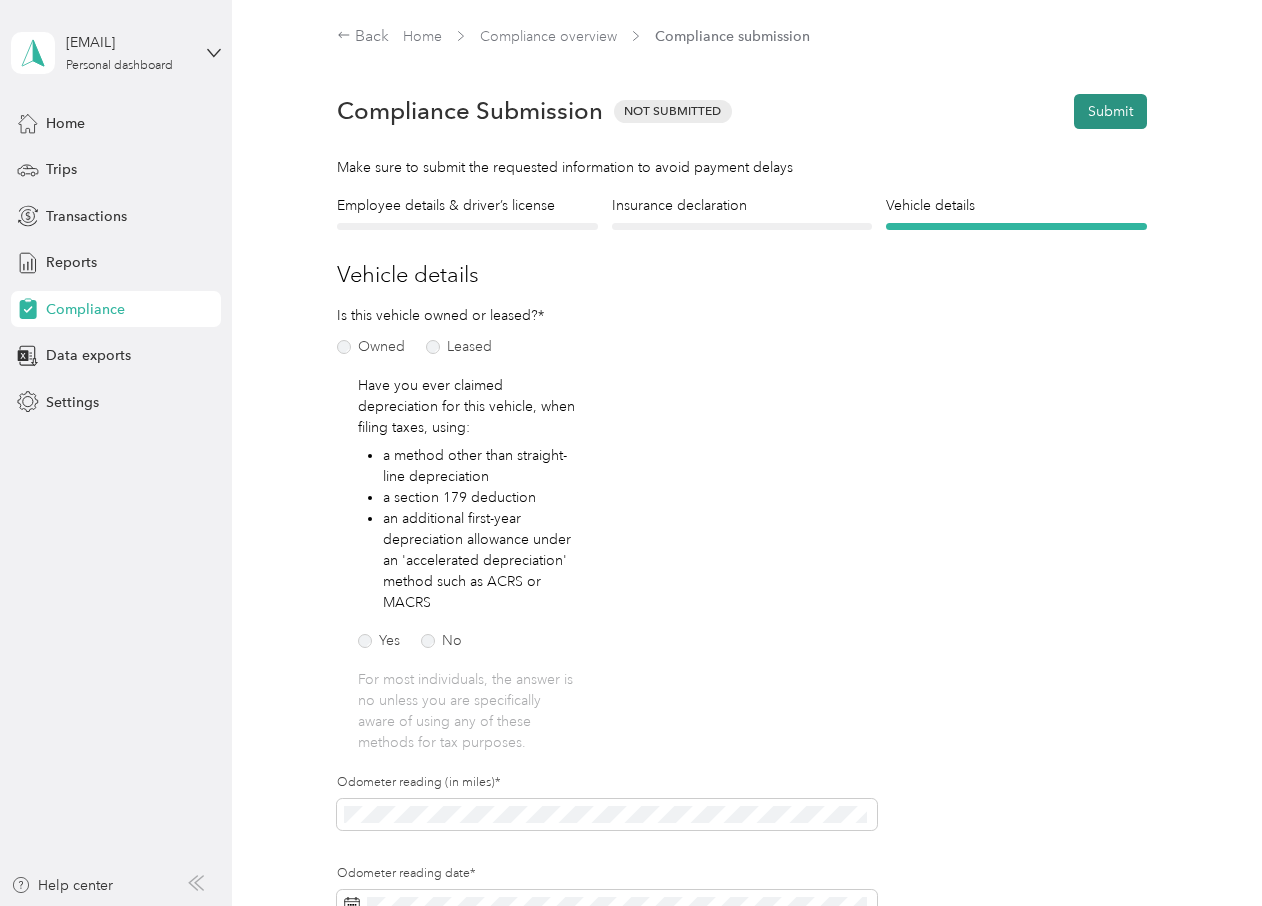 click on "Submit" at bounding box center [1110, 111] 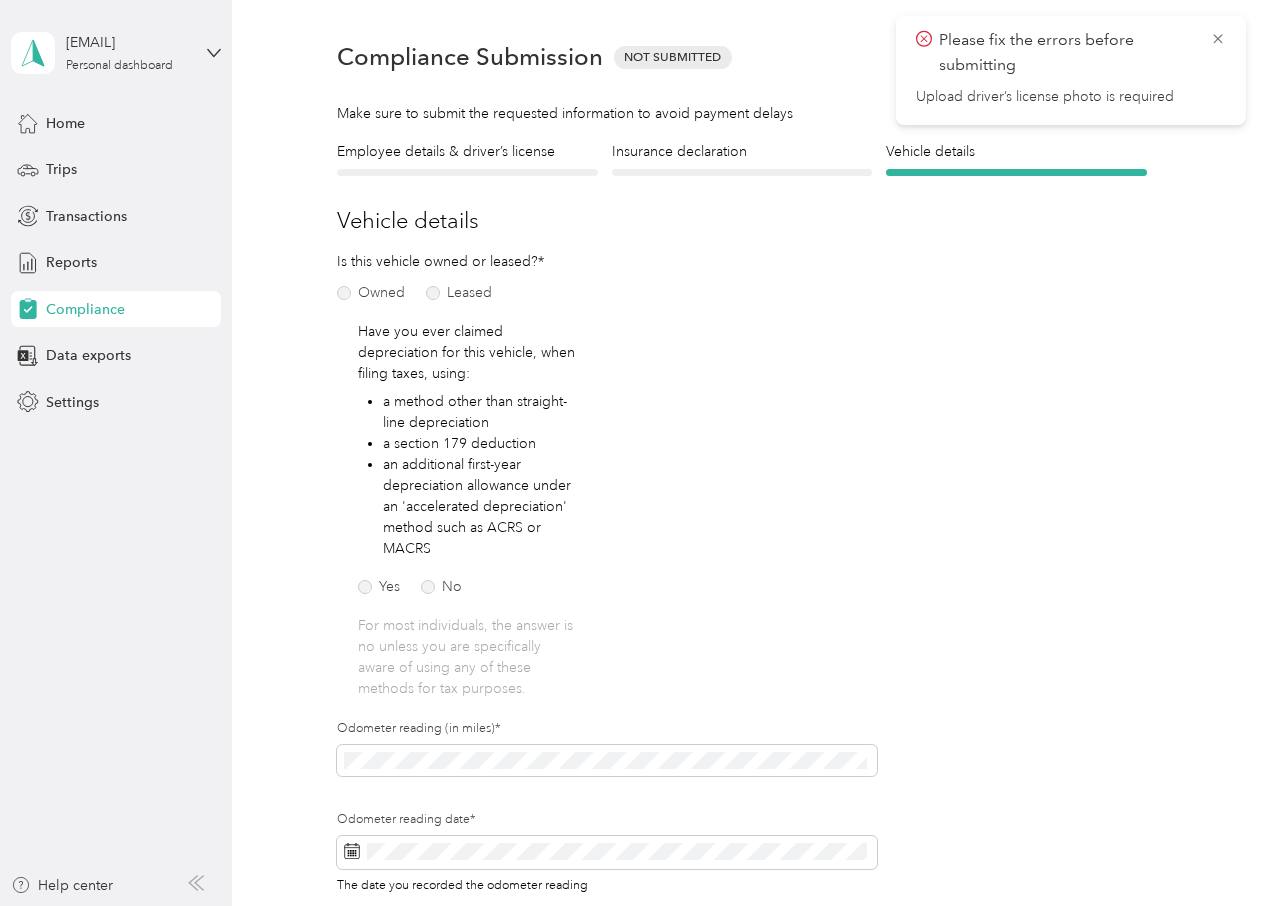 scroll, scrollTop: 0, scrollLeft: 0, axis: both 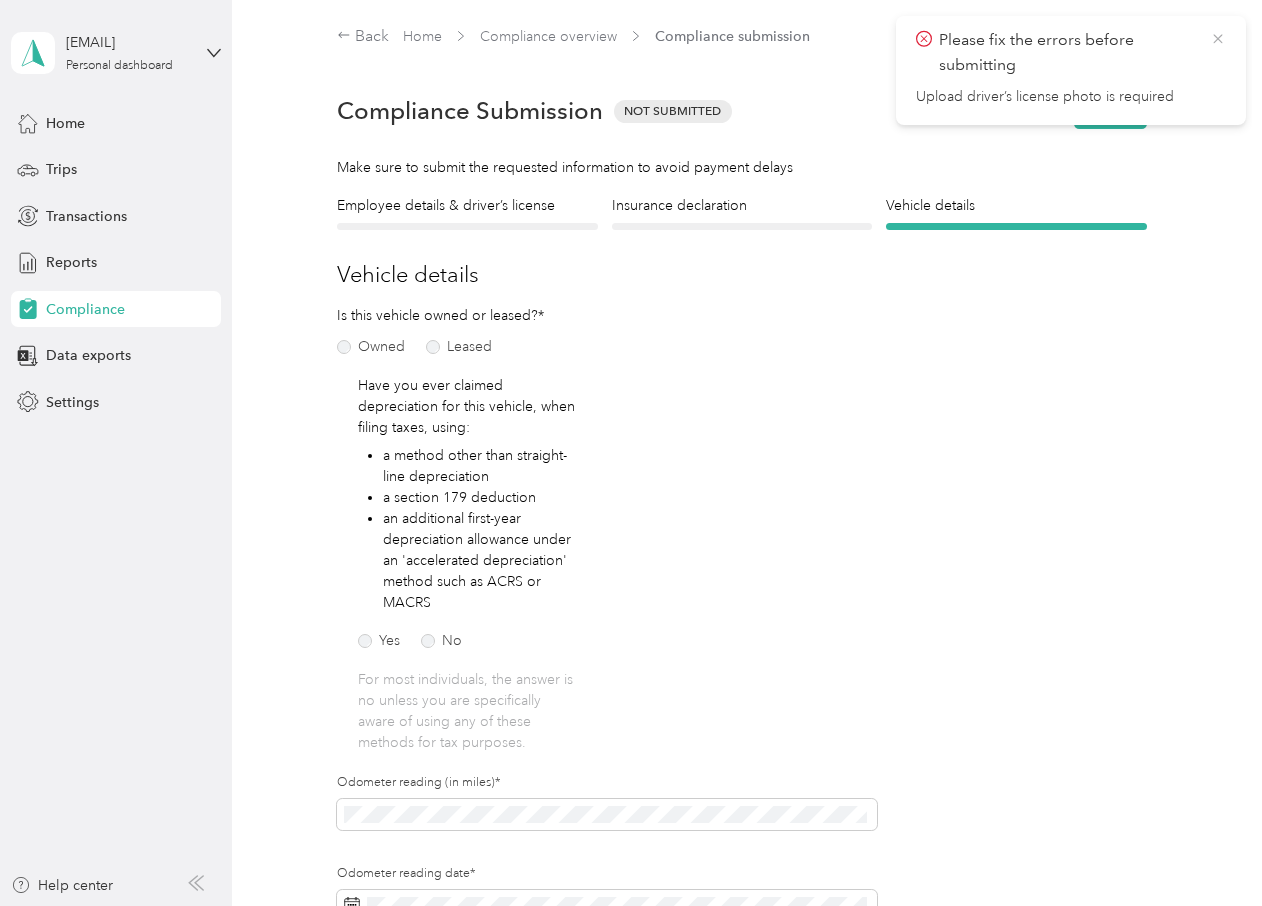 click 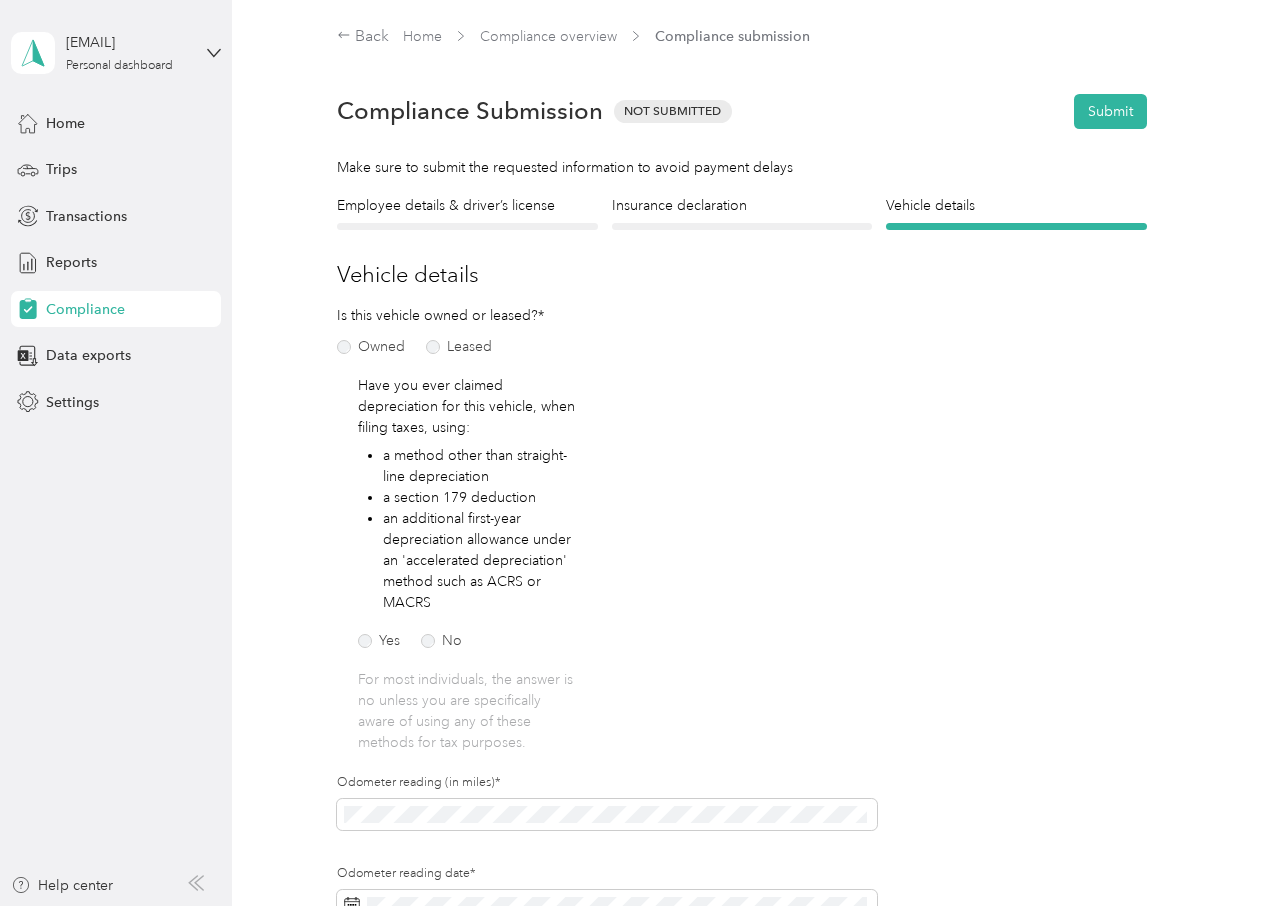 click at bounding box center (742, 226) 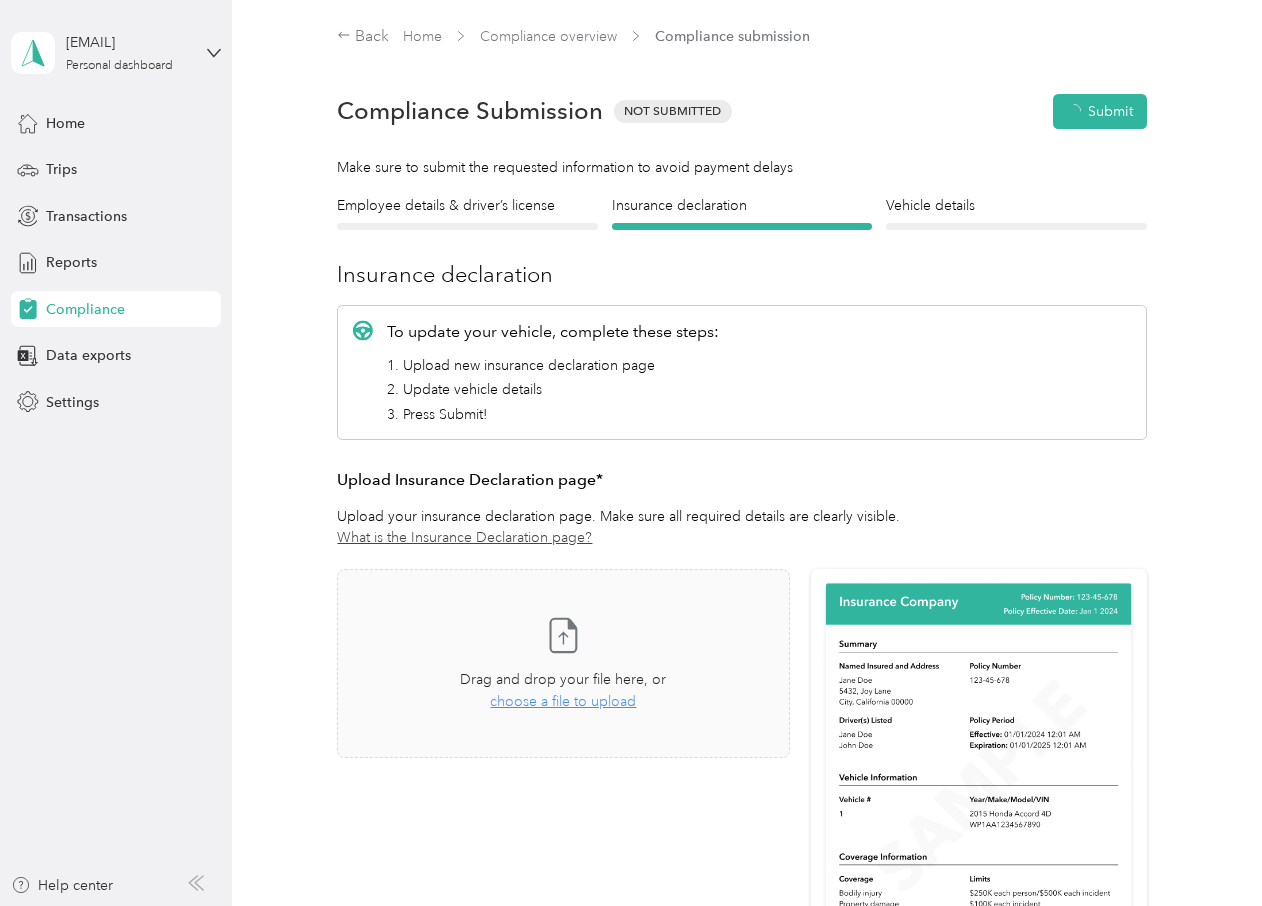 scroll, scrollTop: 25, scrollLeft: 0, axis: vertical 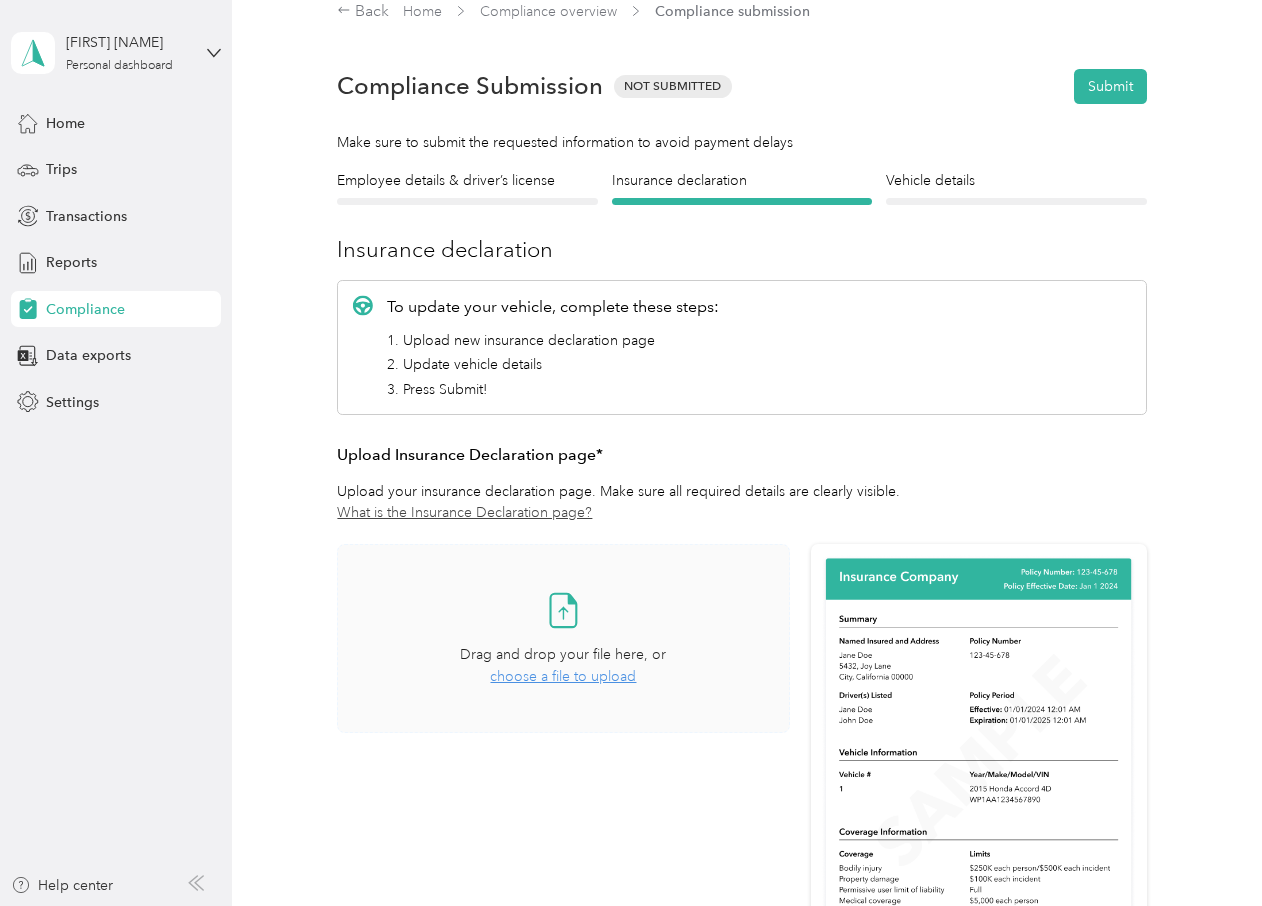 click 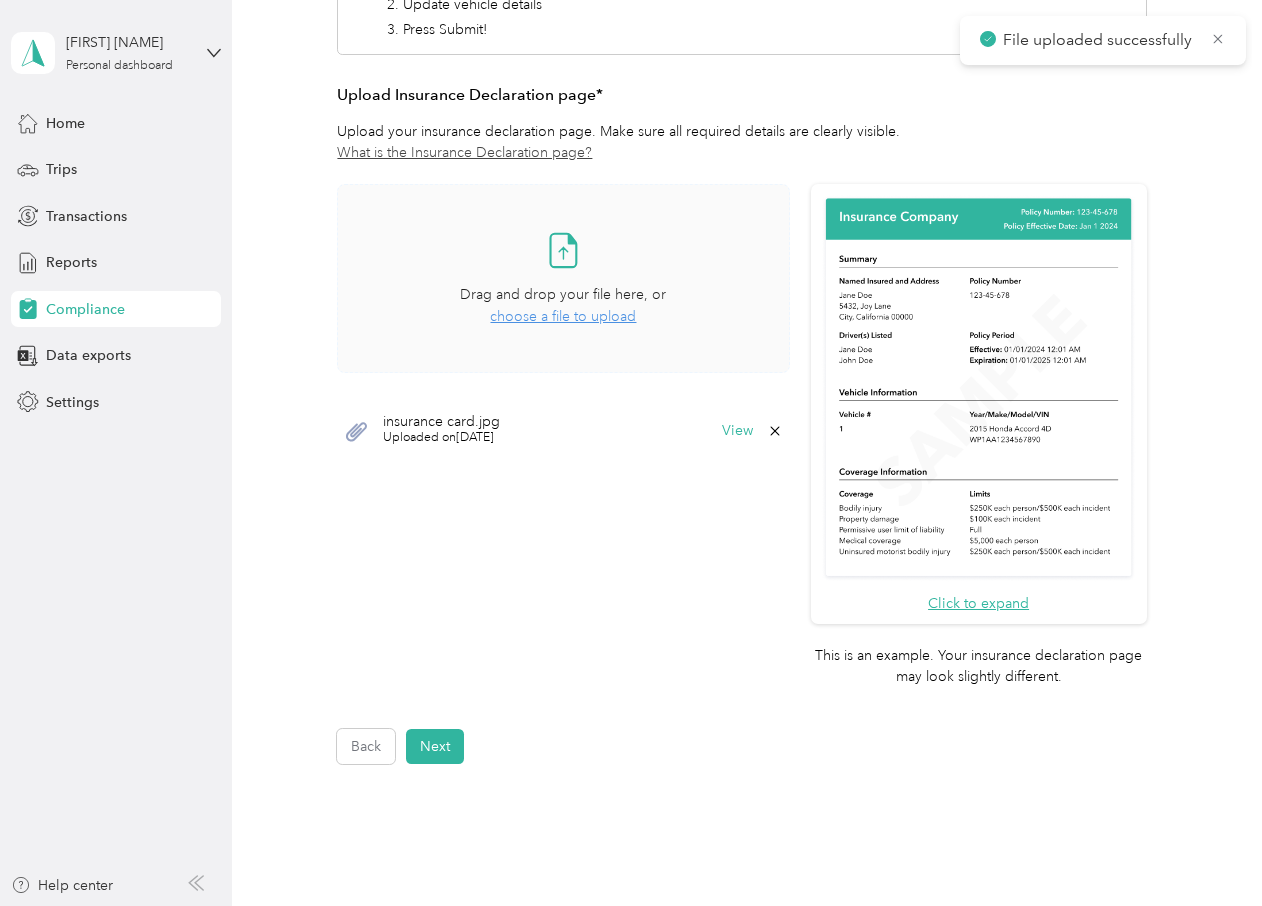 scroll, scrollTop: 425, scrollLeft: 0, axis: vertical 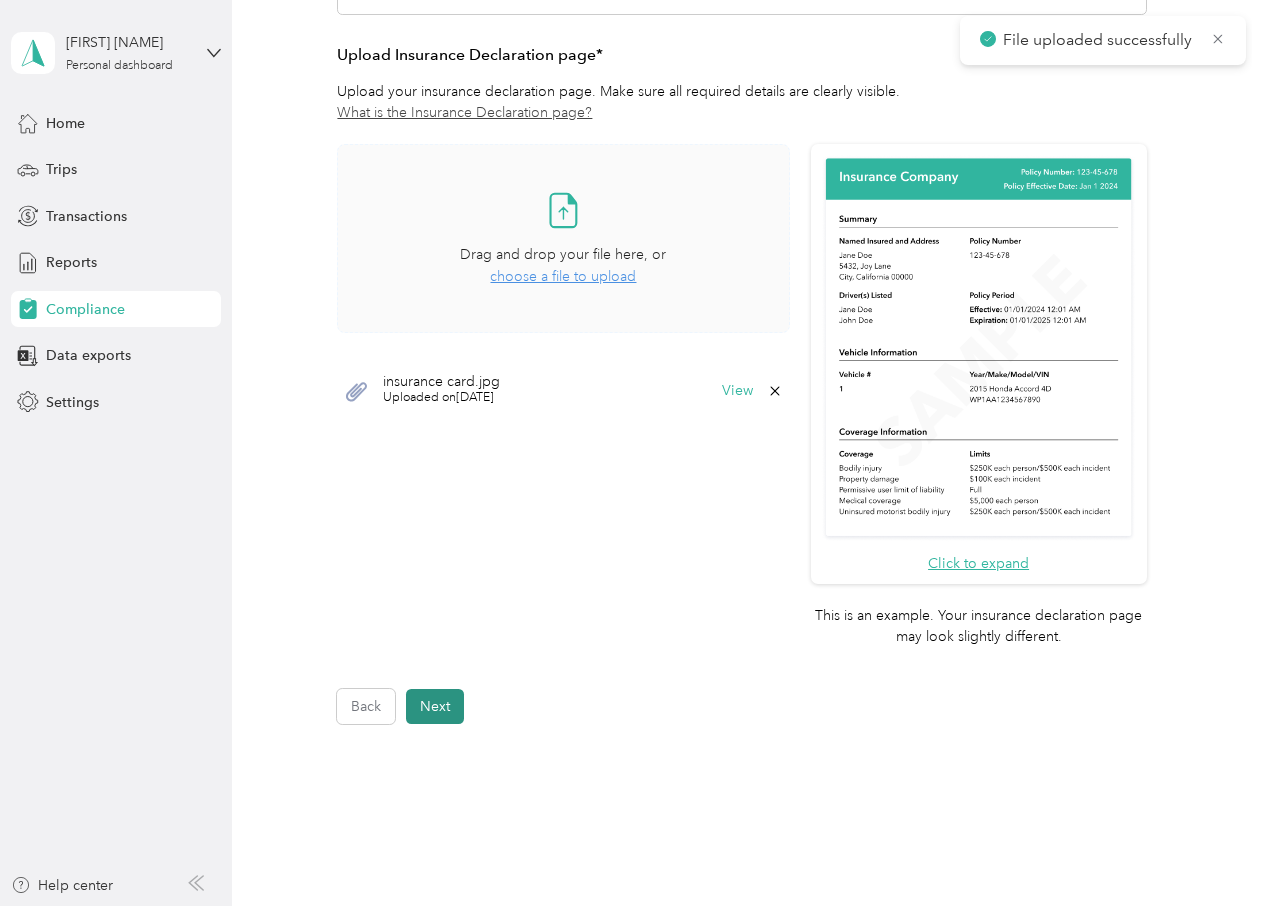 click on "Next" at bounding box center [435, 706] 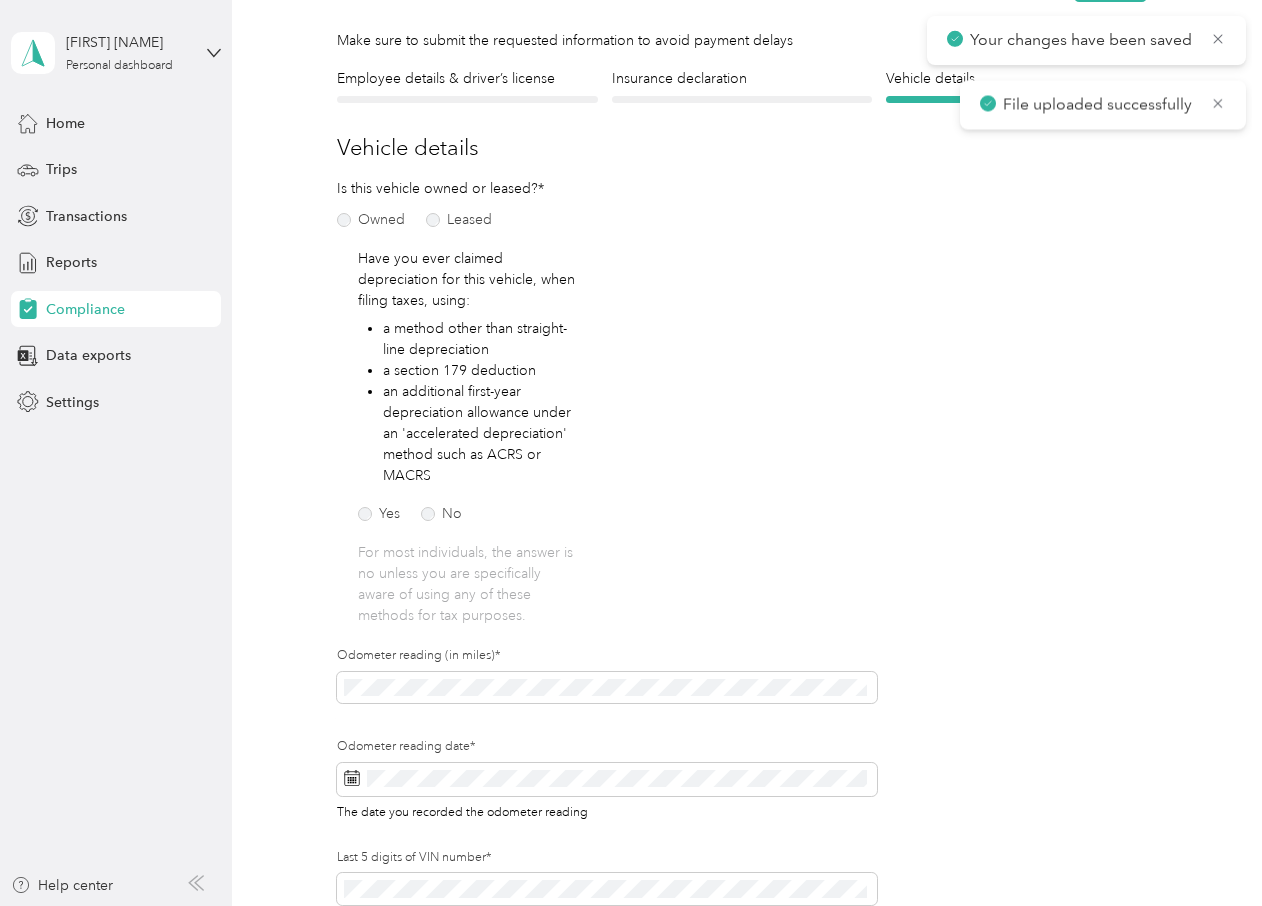 scroll, scrollTop: 25, scrollLeft: 0, axis: vertical 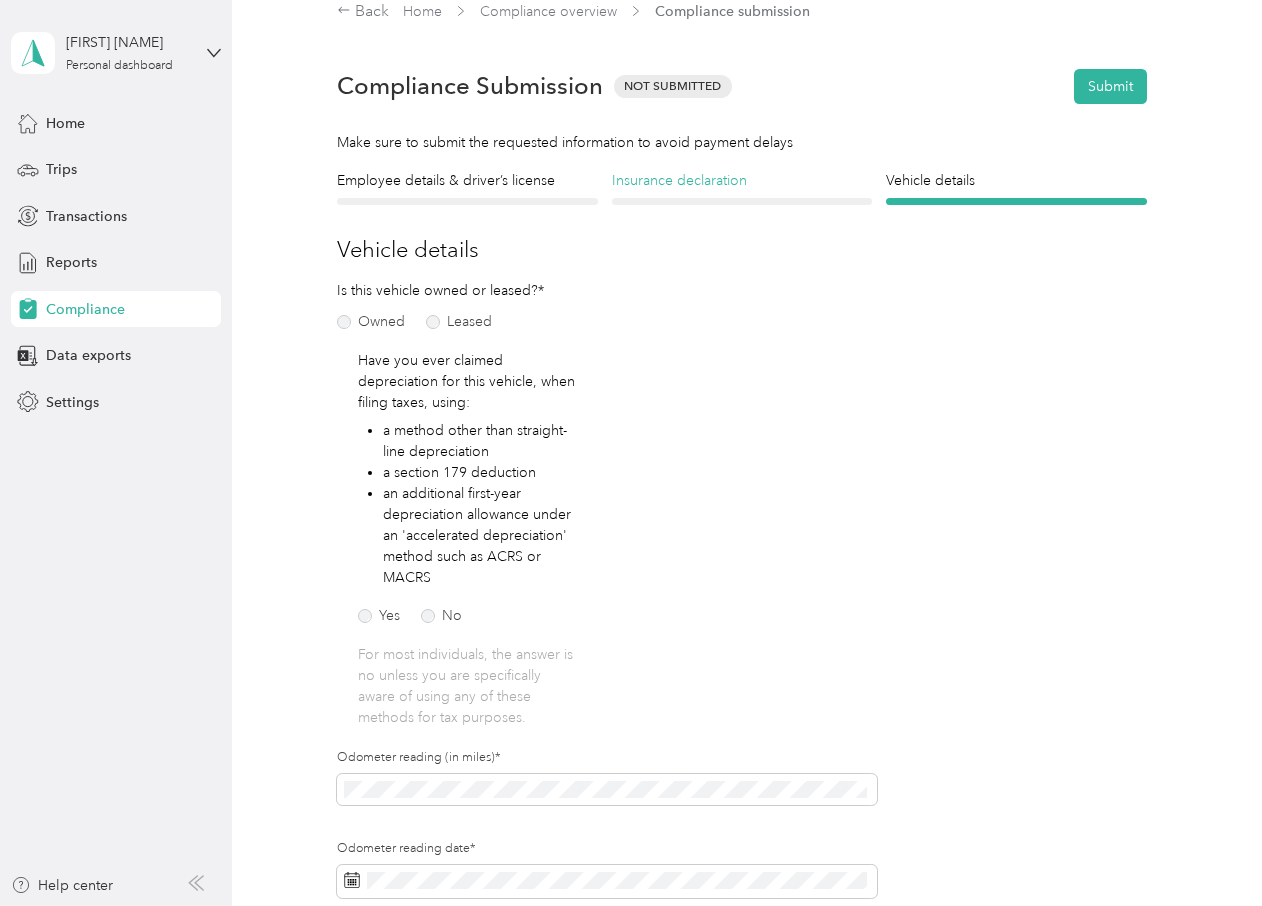 click on "Insurance declaration" at bounding box center [742, 180] 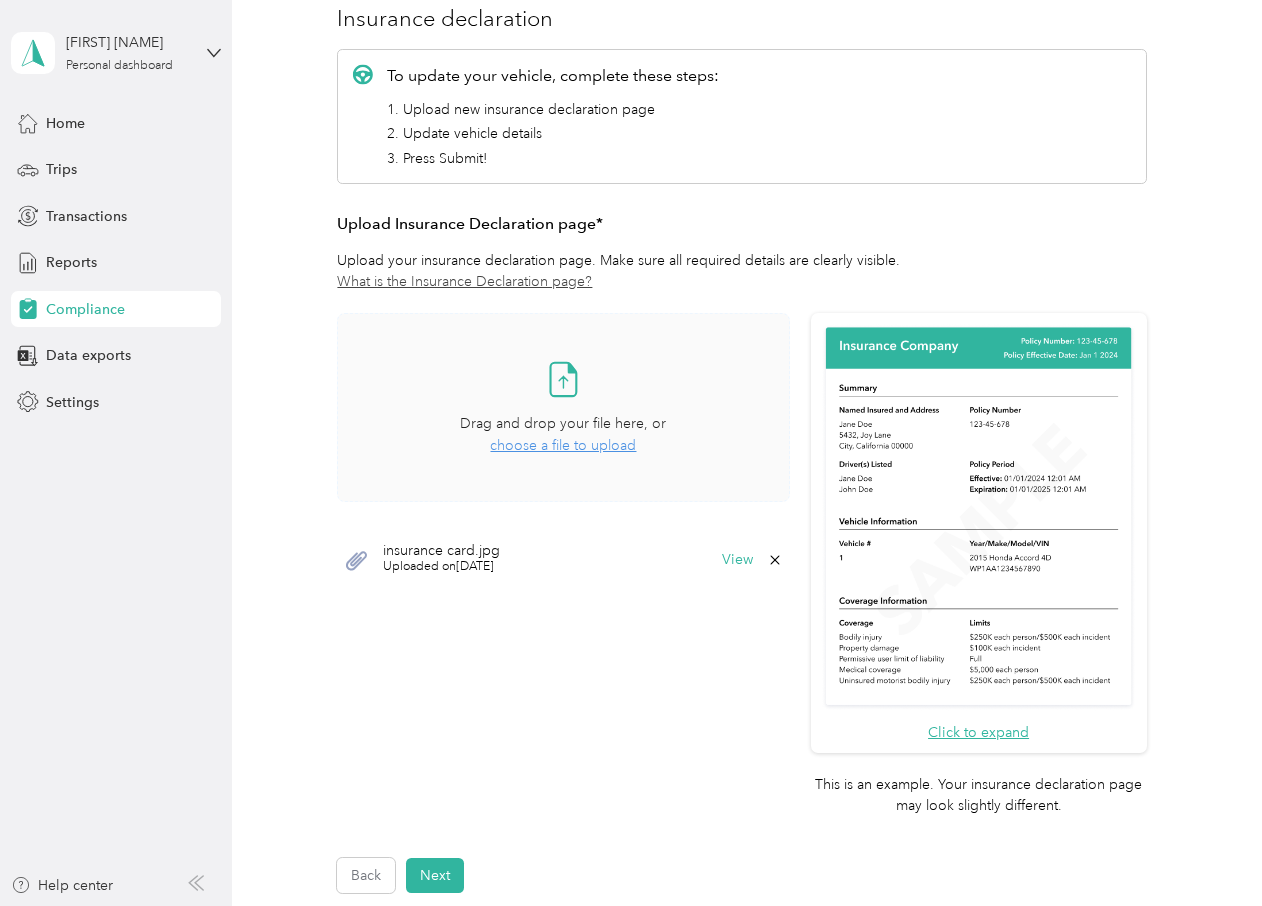scroll, scrollTop: 0, scrollLeft: 0, axis: both 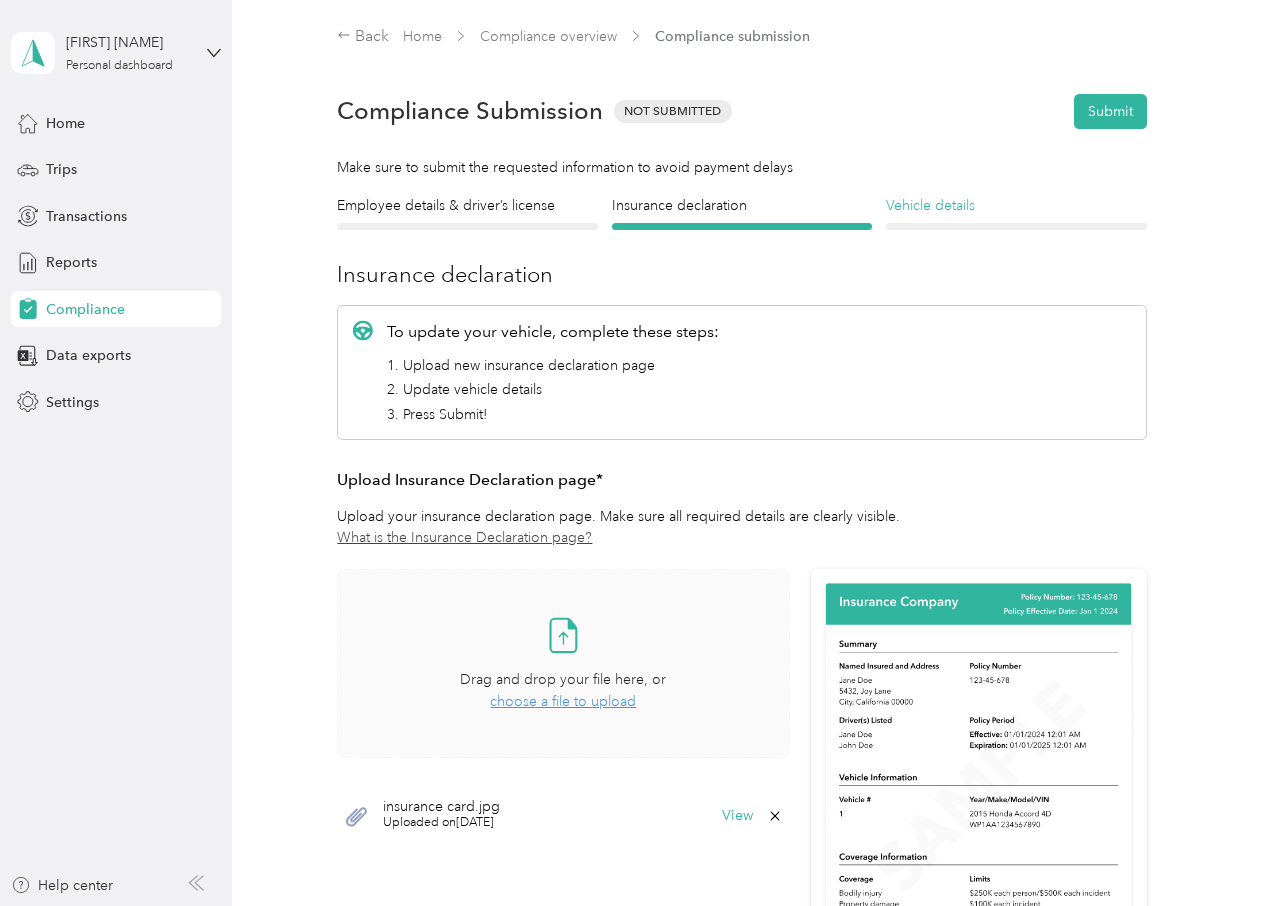click on "Vehicle details" at bounding box center (1016, 205) 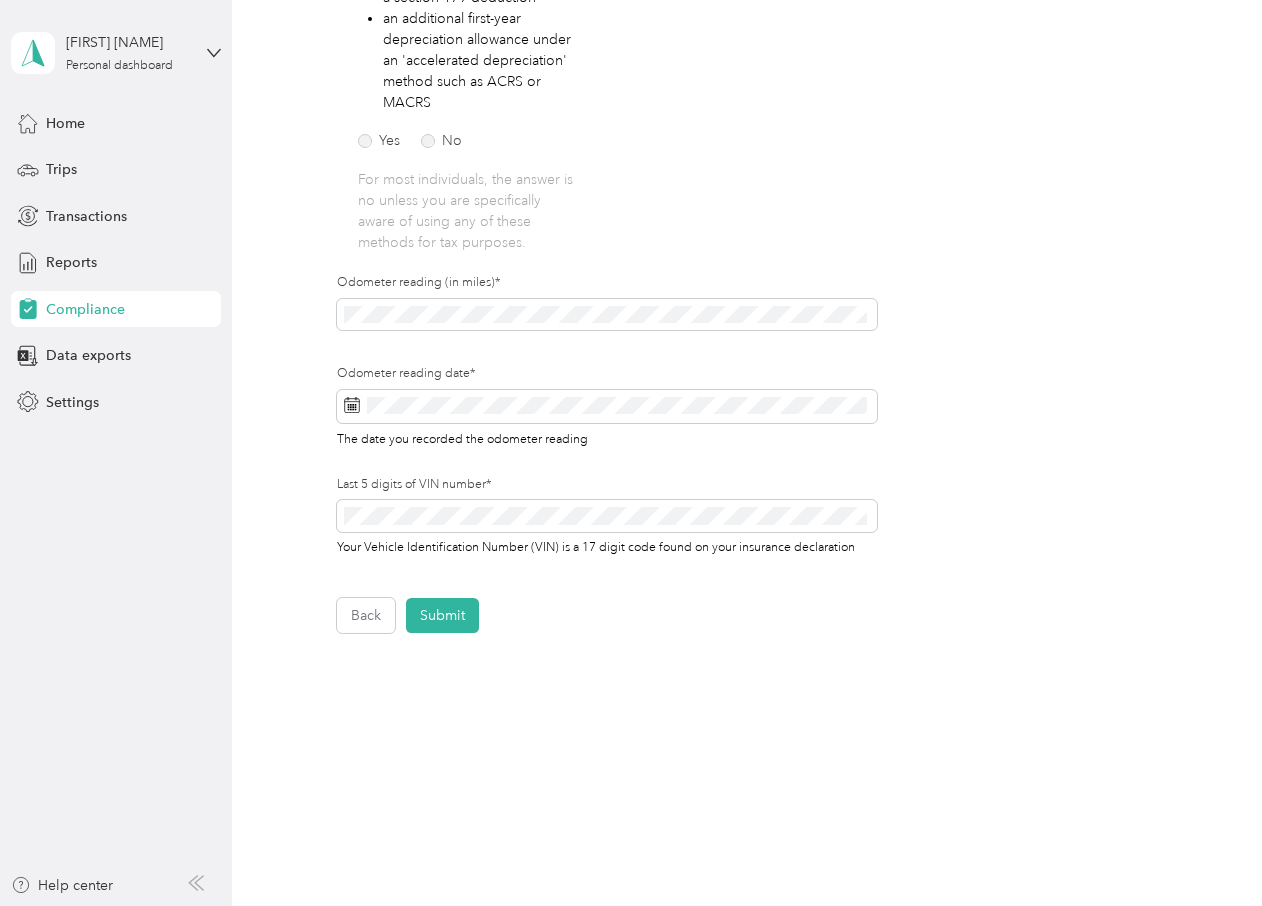 scroll, scrollTop: 0, scrollLeft: 0, axis: both 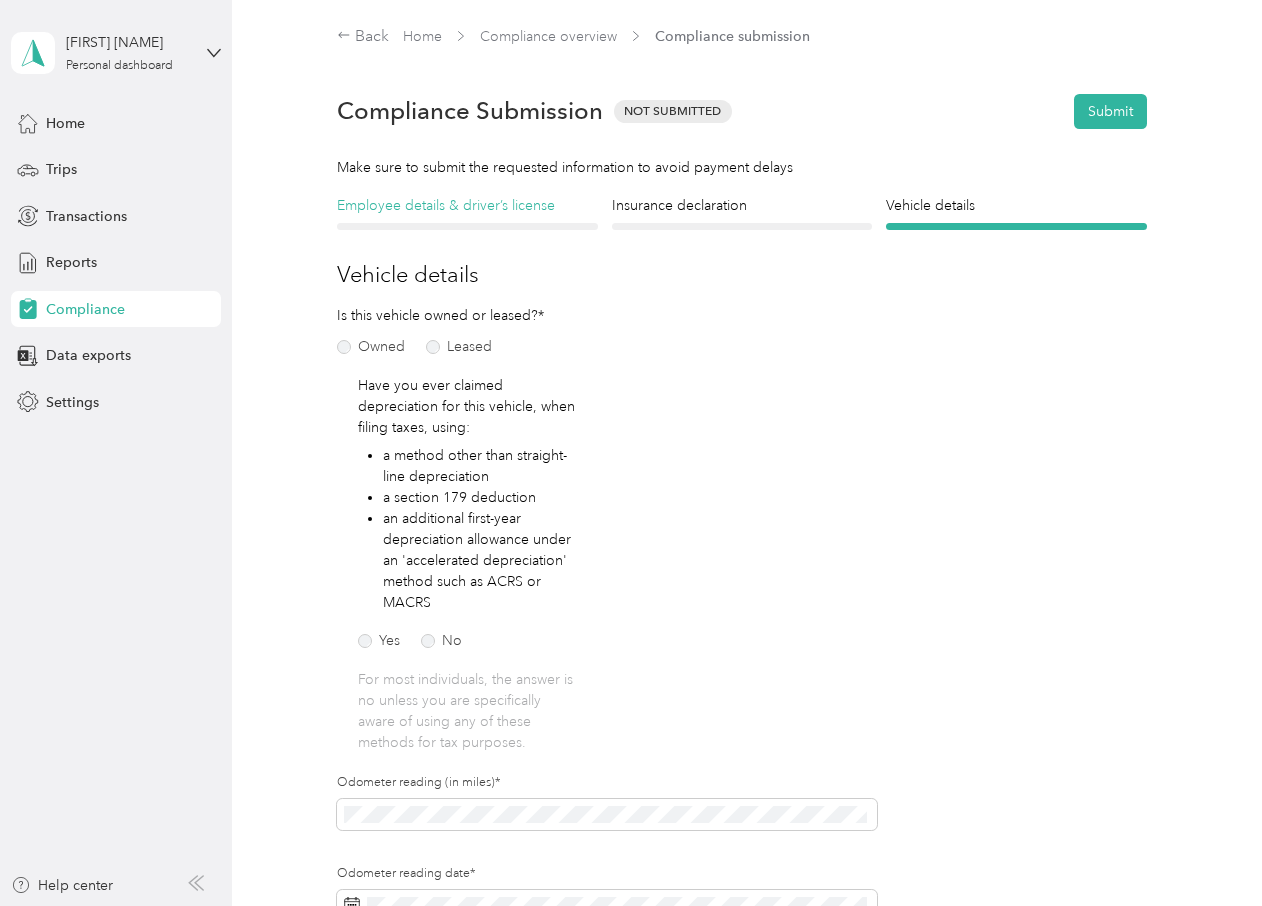click on "Employee details & driver’s license" at bounding box center (467, 205) 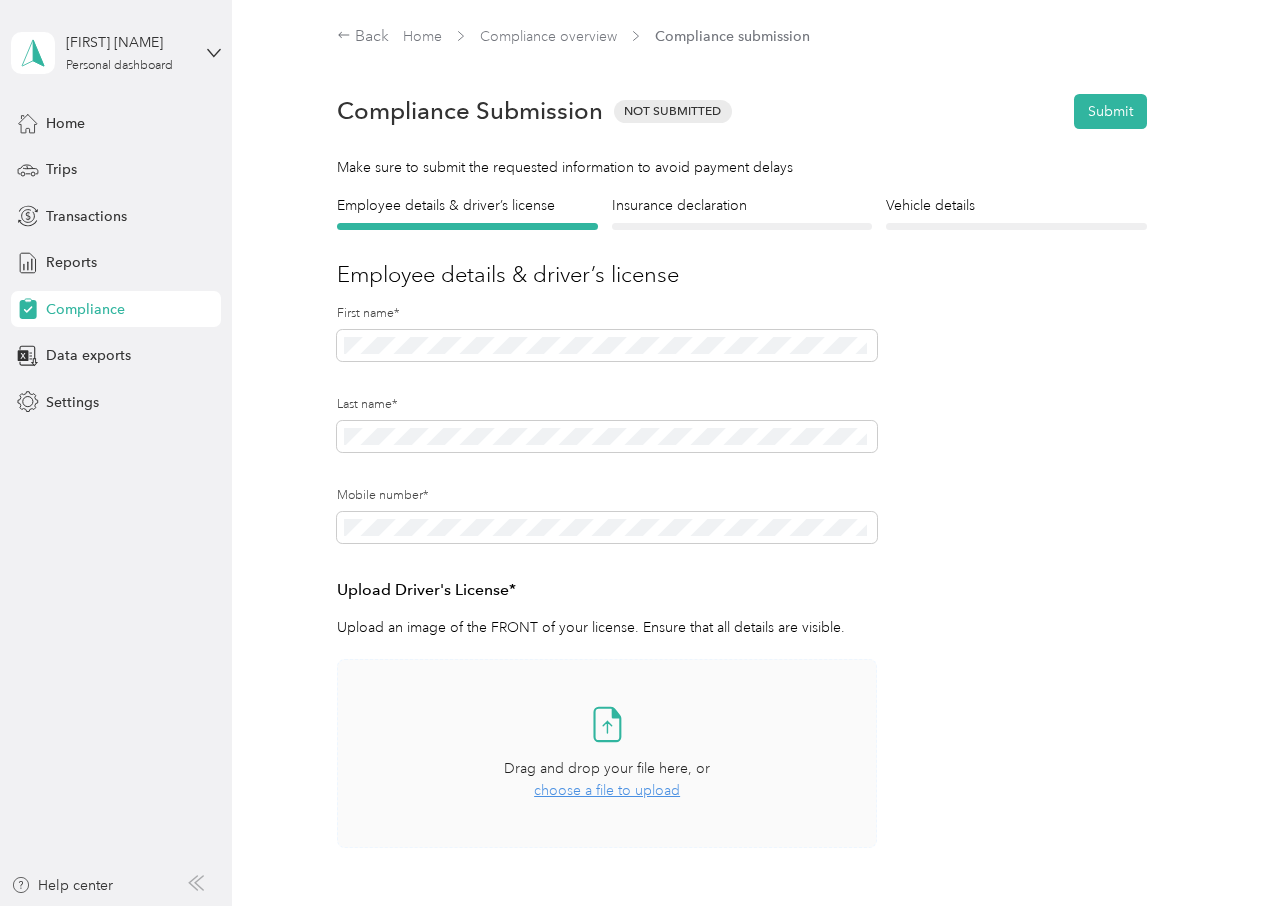 click on "choose a file to upload" at bounding box center [607, 790] 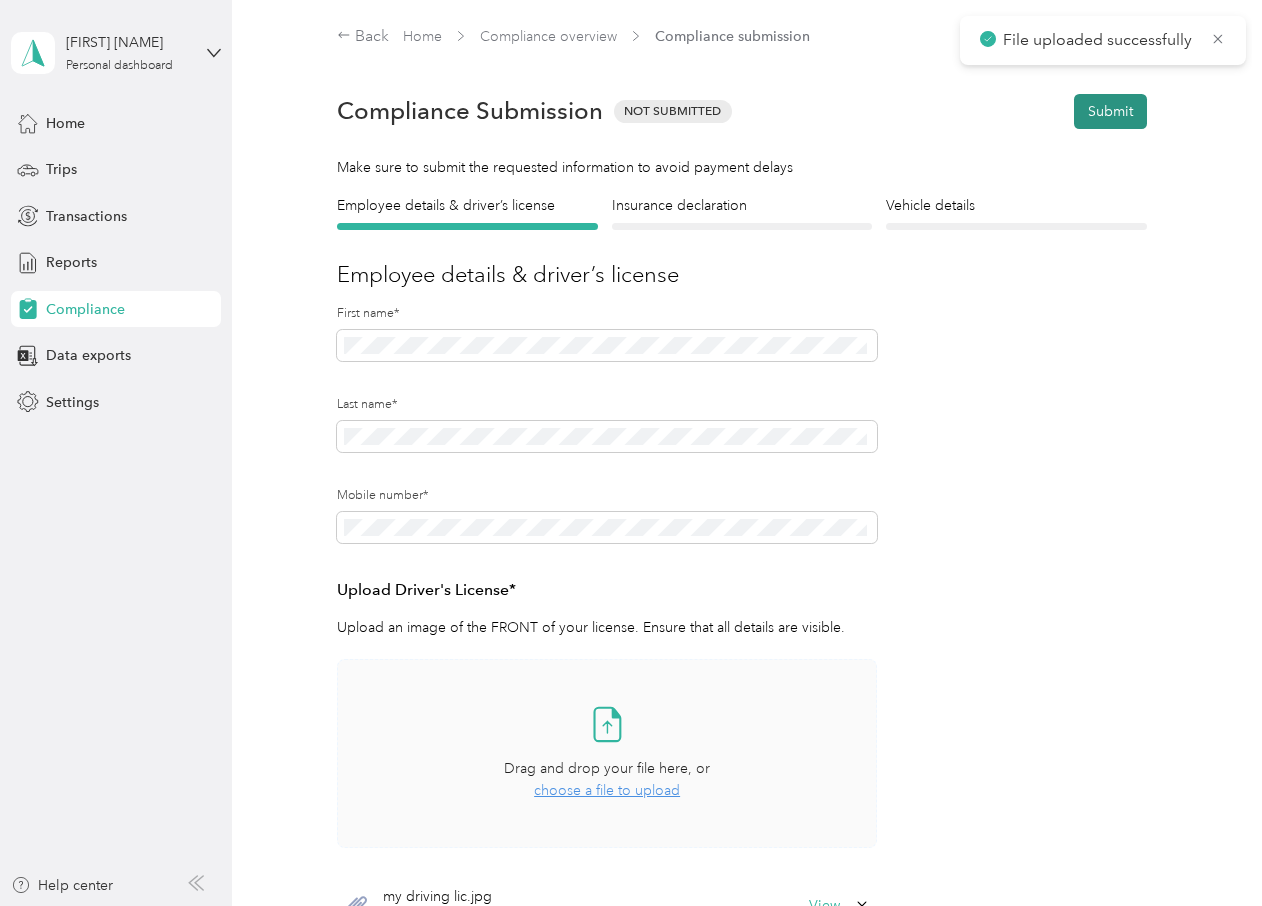 click on "Submit" at bounding box center [1110, 111] 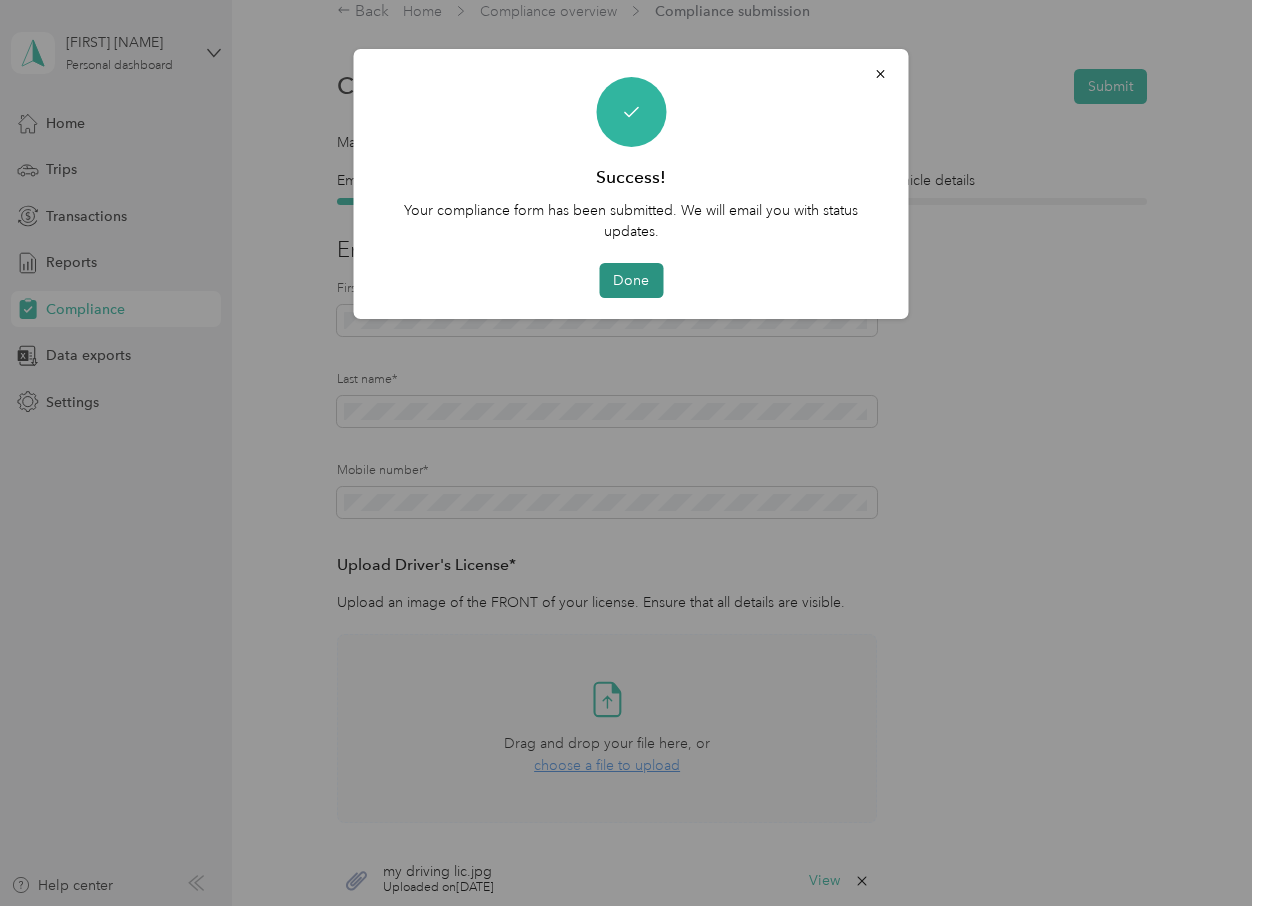 click on "Done" at bounding box center (631, 280) 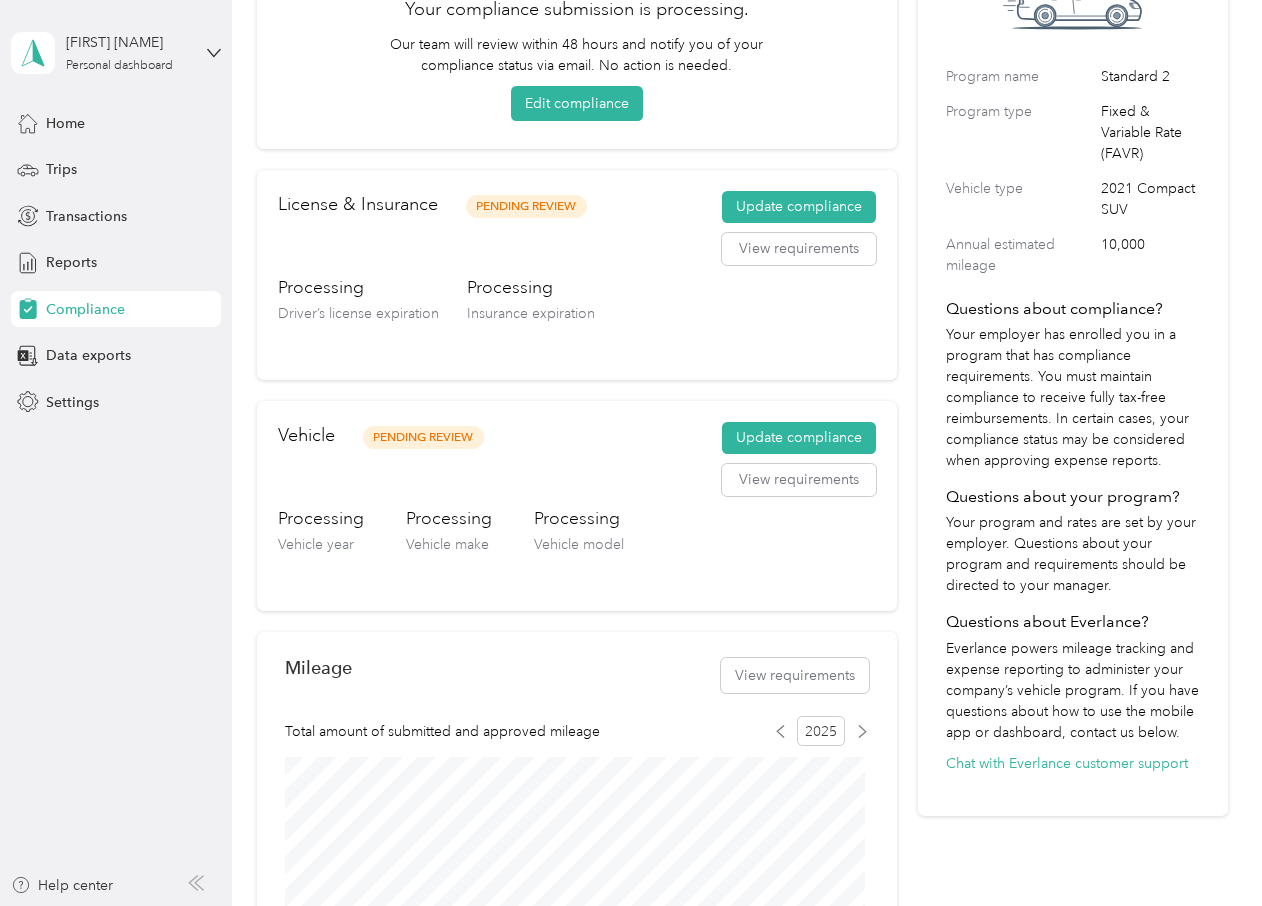 scroll, scrollTop: 0, scrollLeft: 0, axis: both 